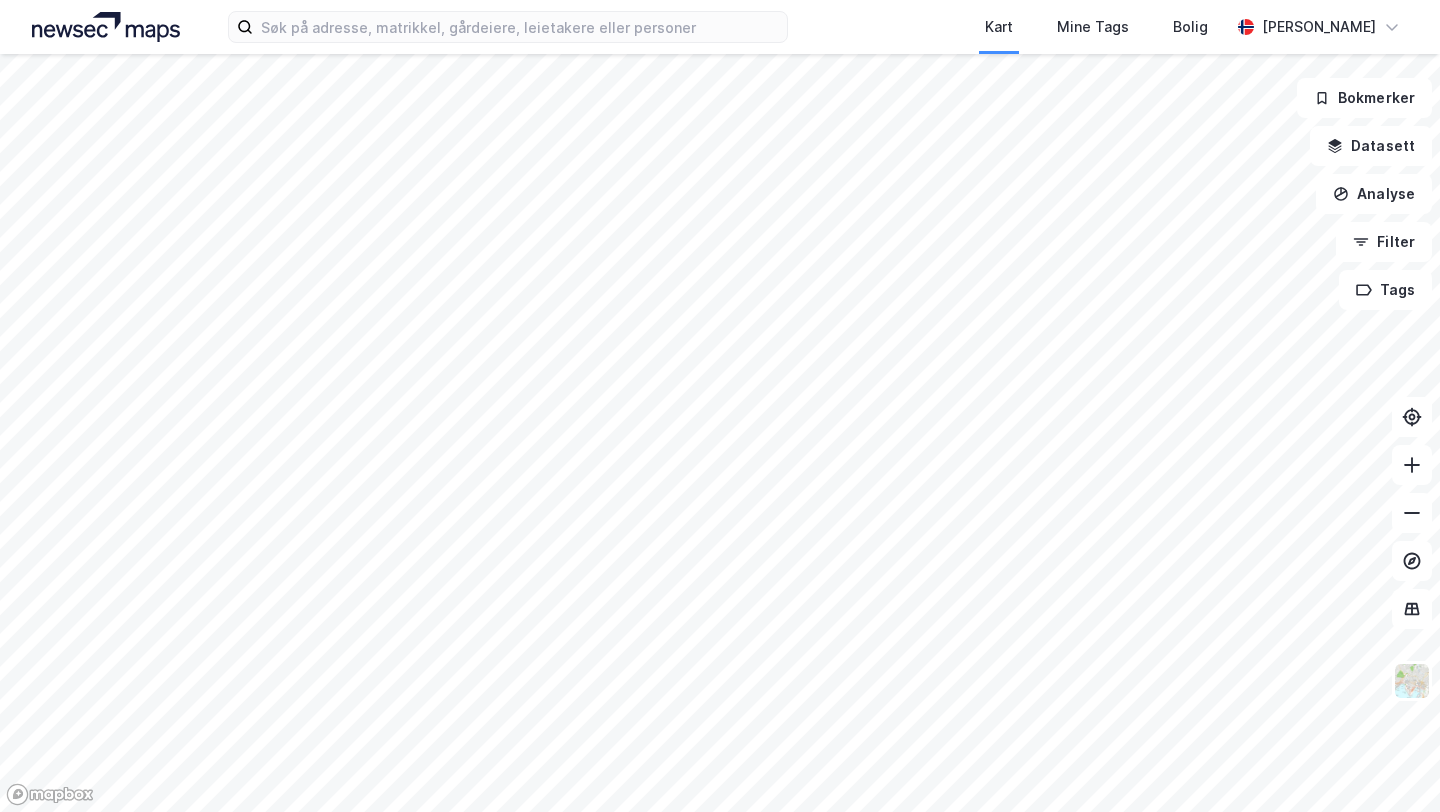 scroll, scrollTop: 0, scrollLeft: 0, axis: both 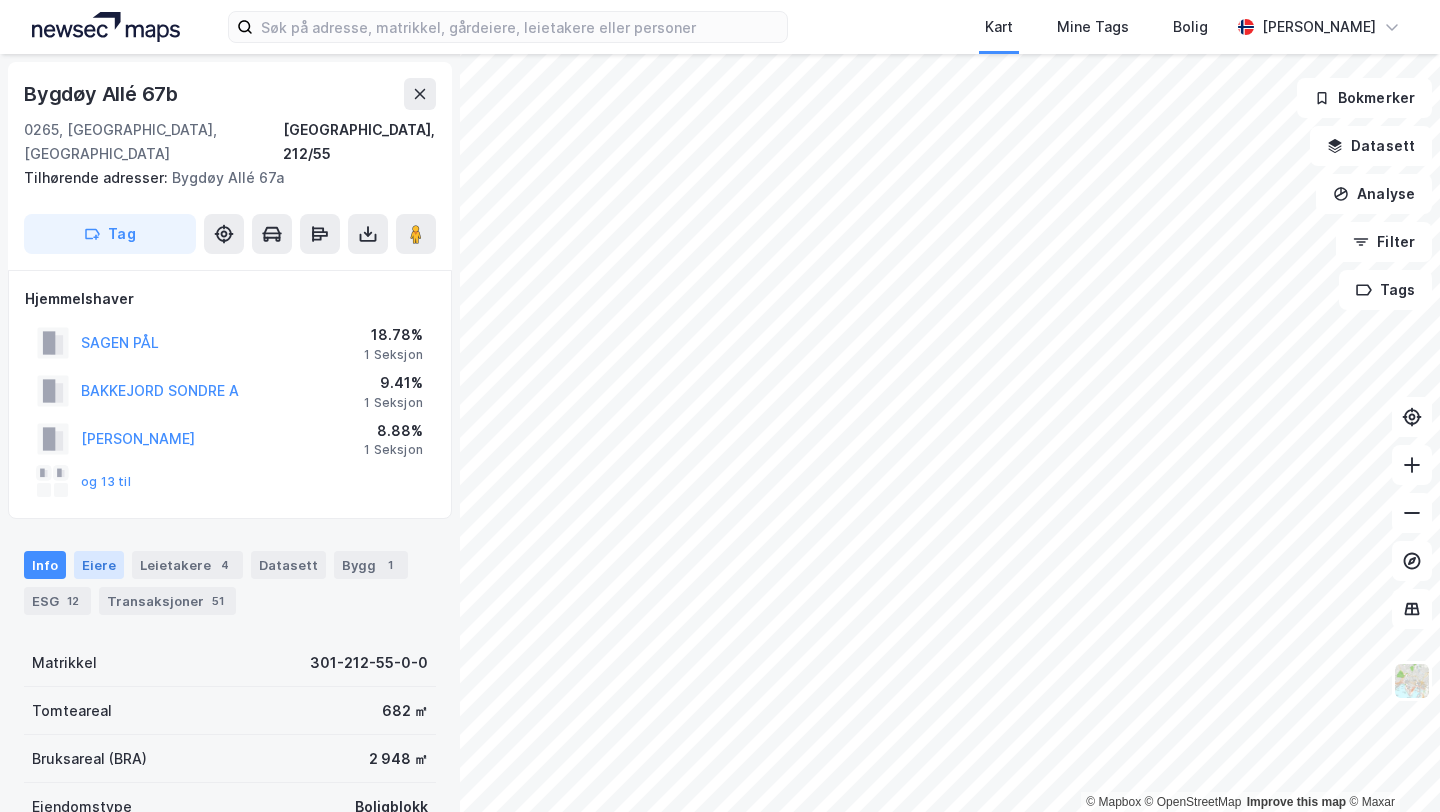 click on "Eiere" at bounding box center (99, 565) 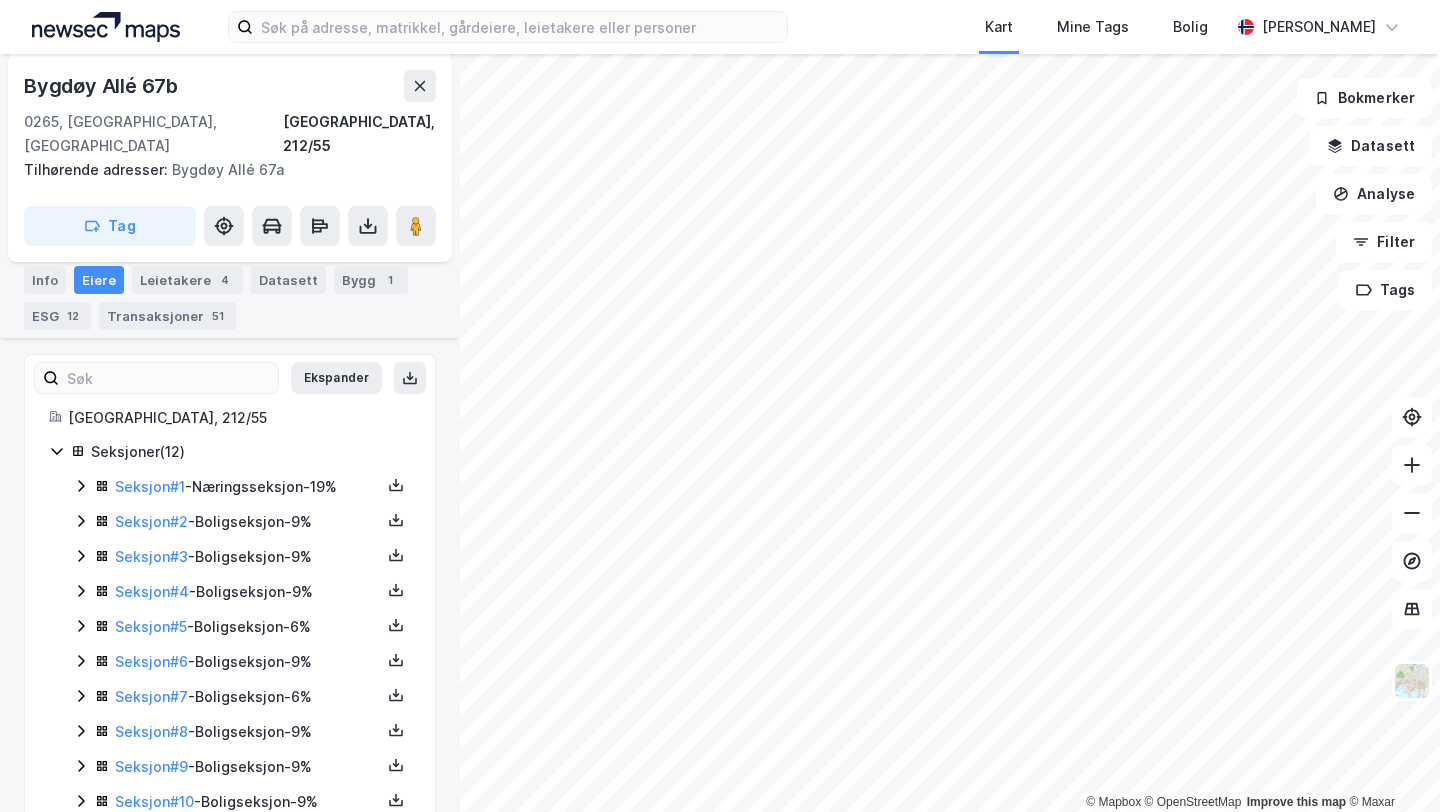 scroll, scrollTop: 383, scrollLeft: 0, axis: vertical 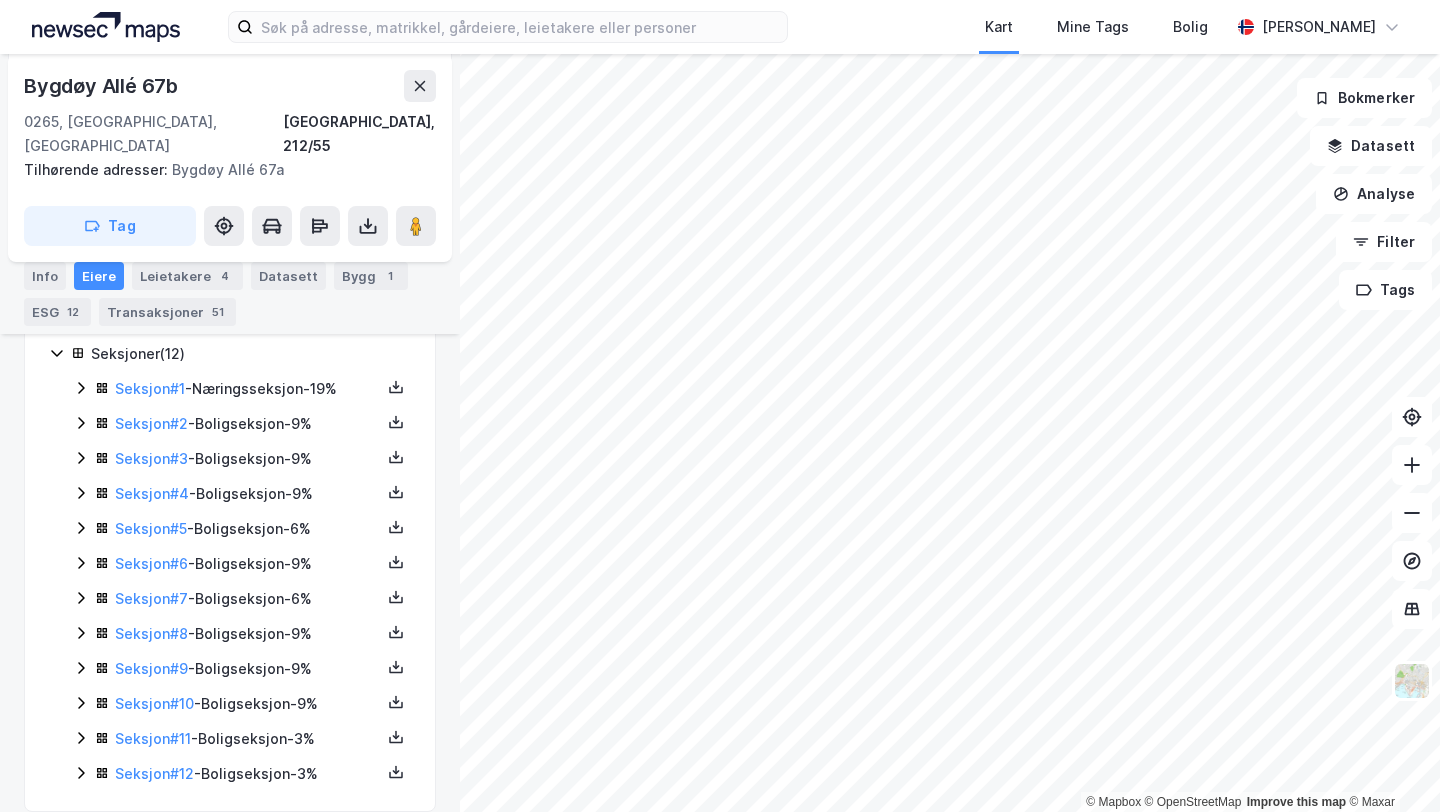 click 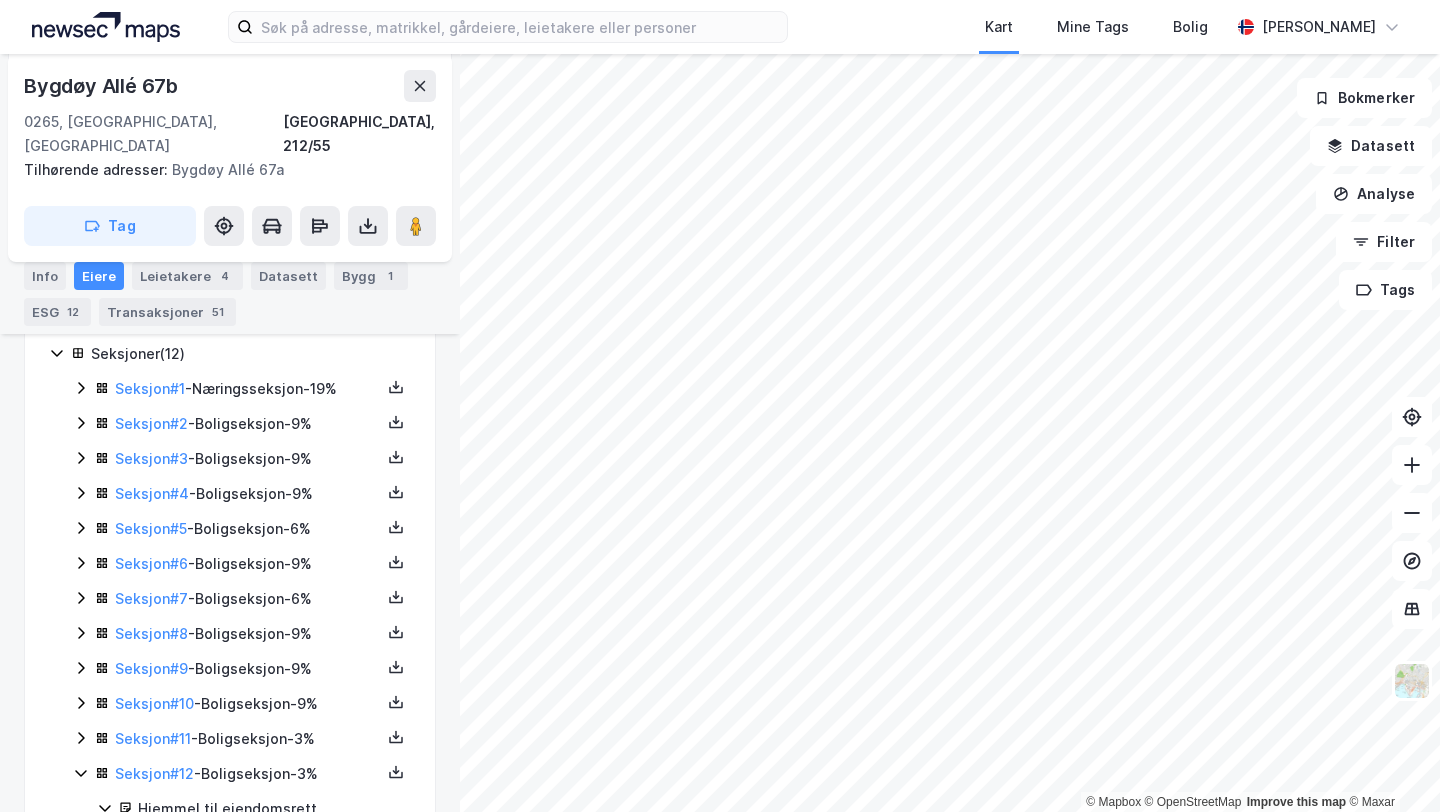 scroll, scrollTop: 450, scrollLeft: 0, axis: vertical 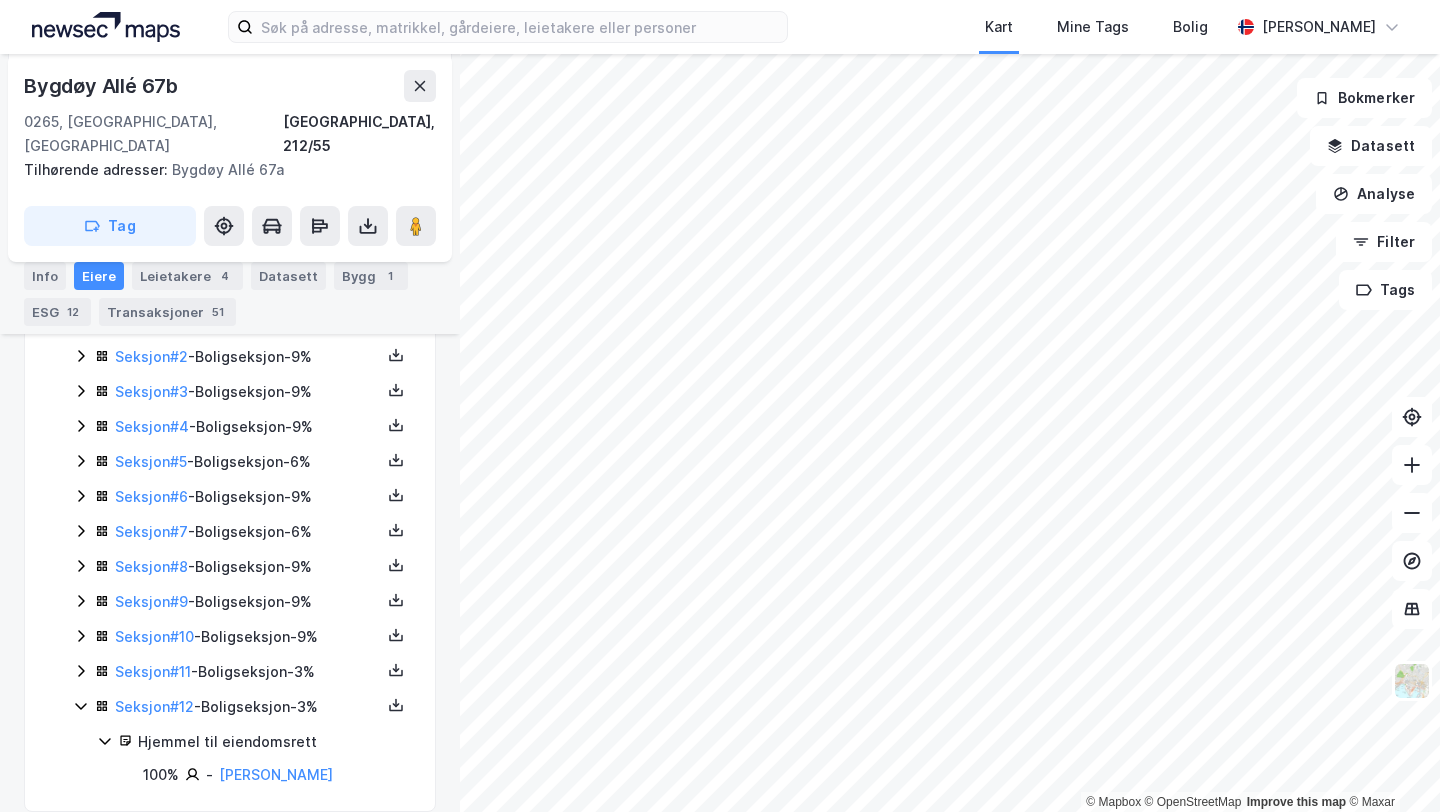 click 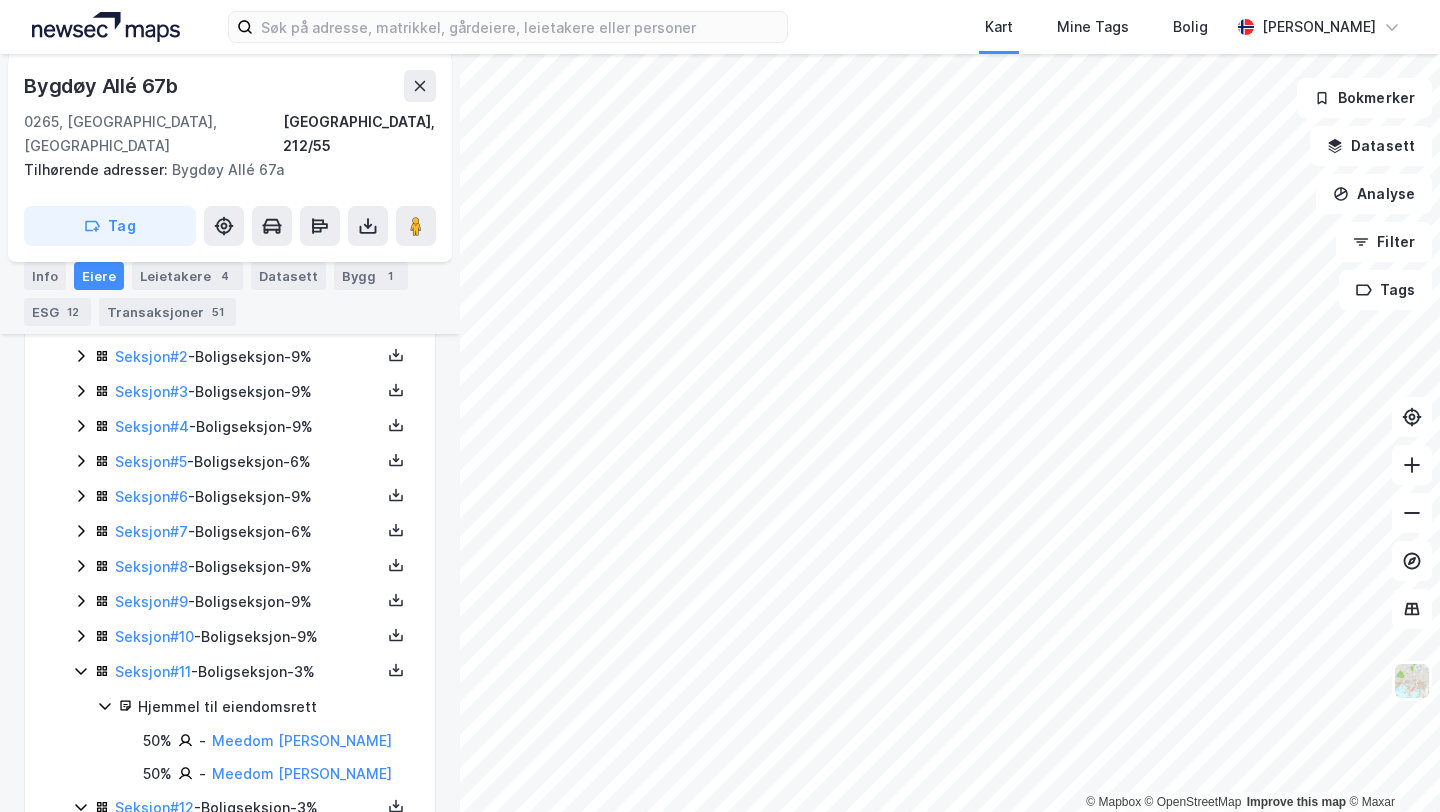 click 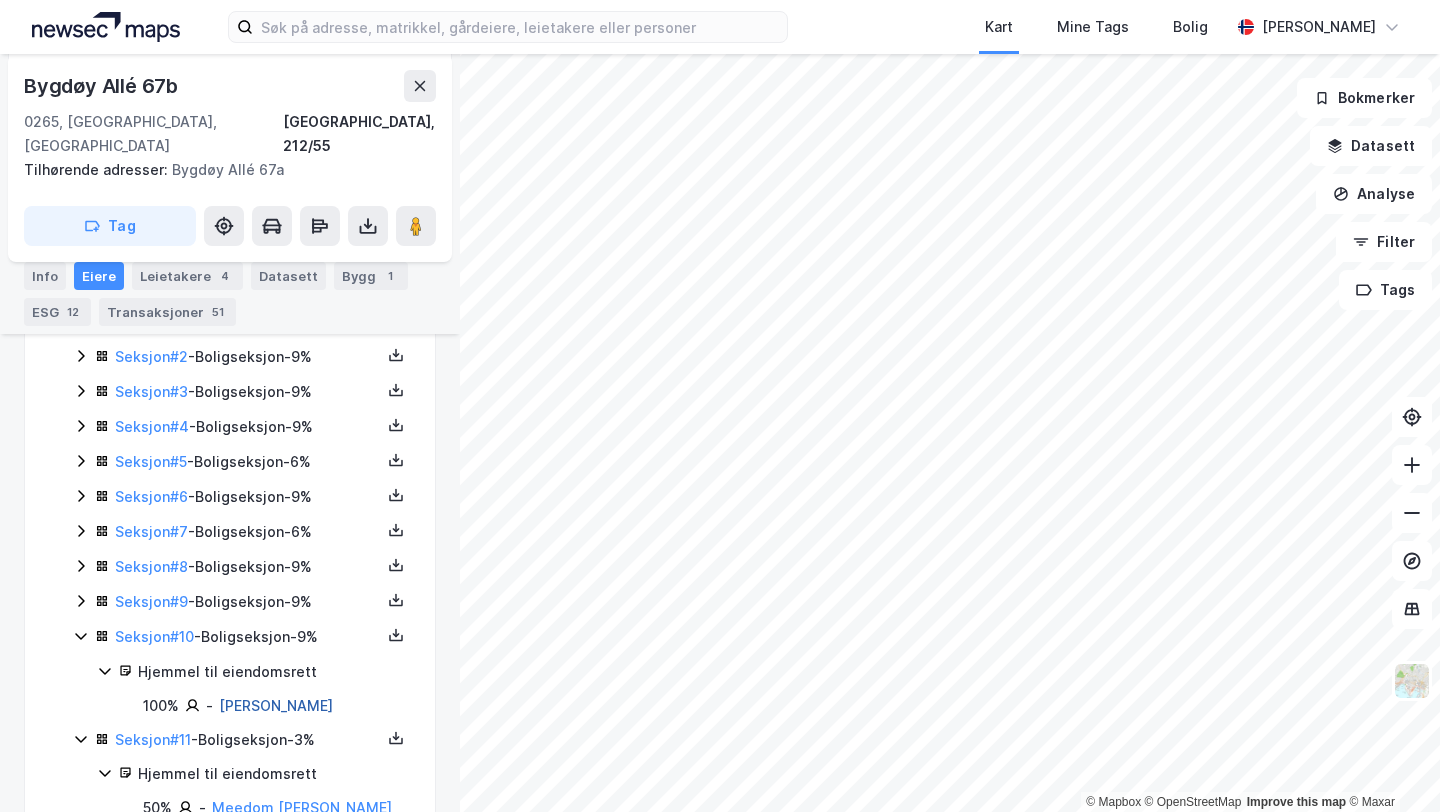 click on "[PERSON_NAME]" at bounding box center (276, 705) 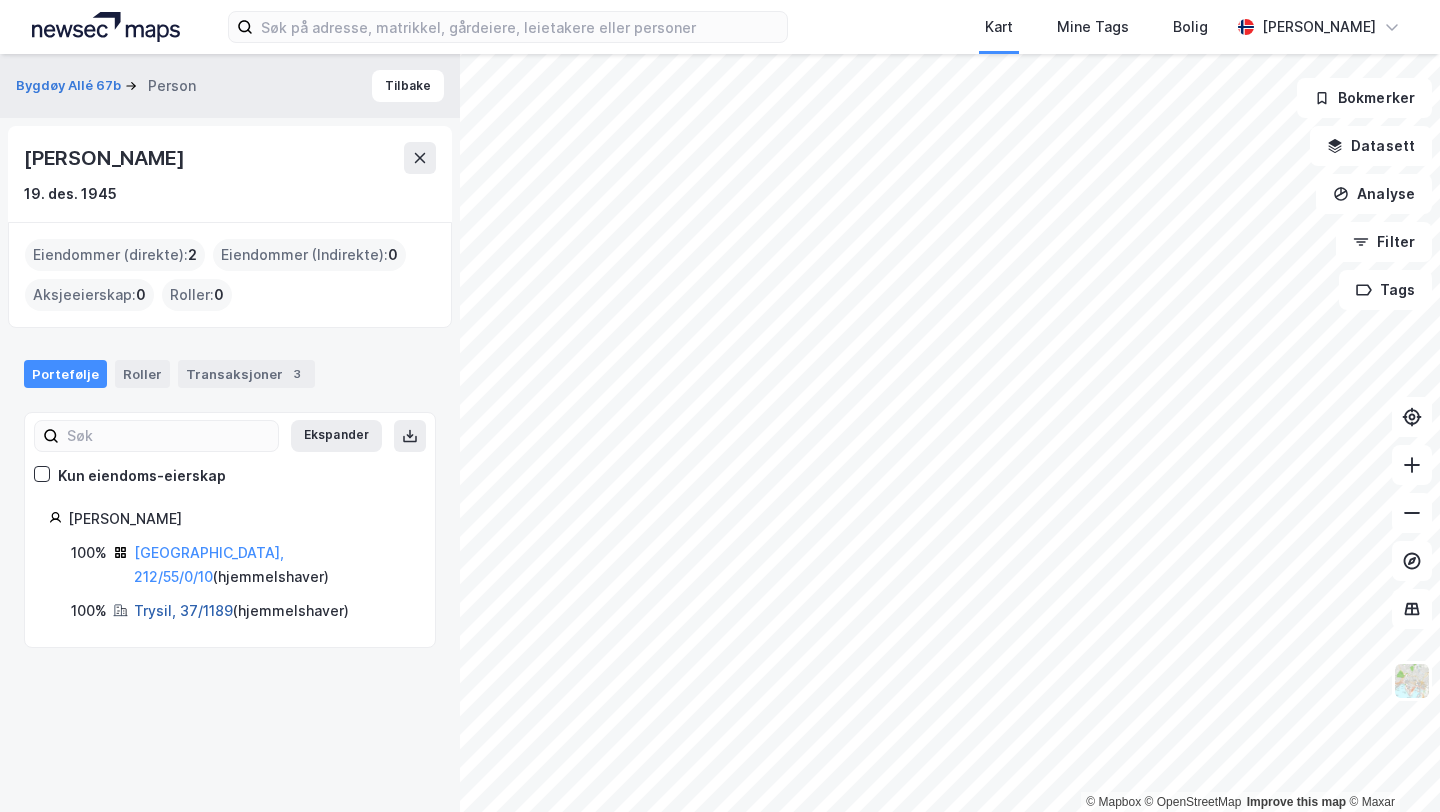 click on "Trysil, 37/1189" at bounding box center (183, 610) 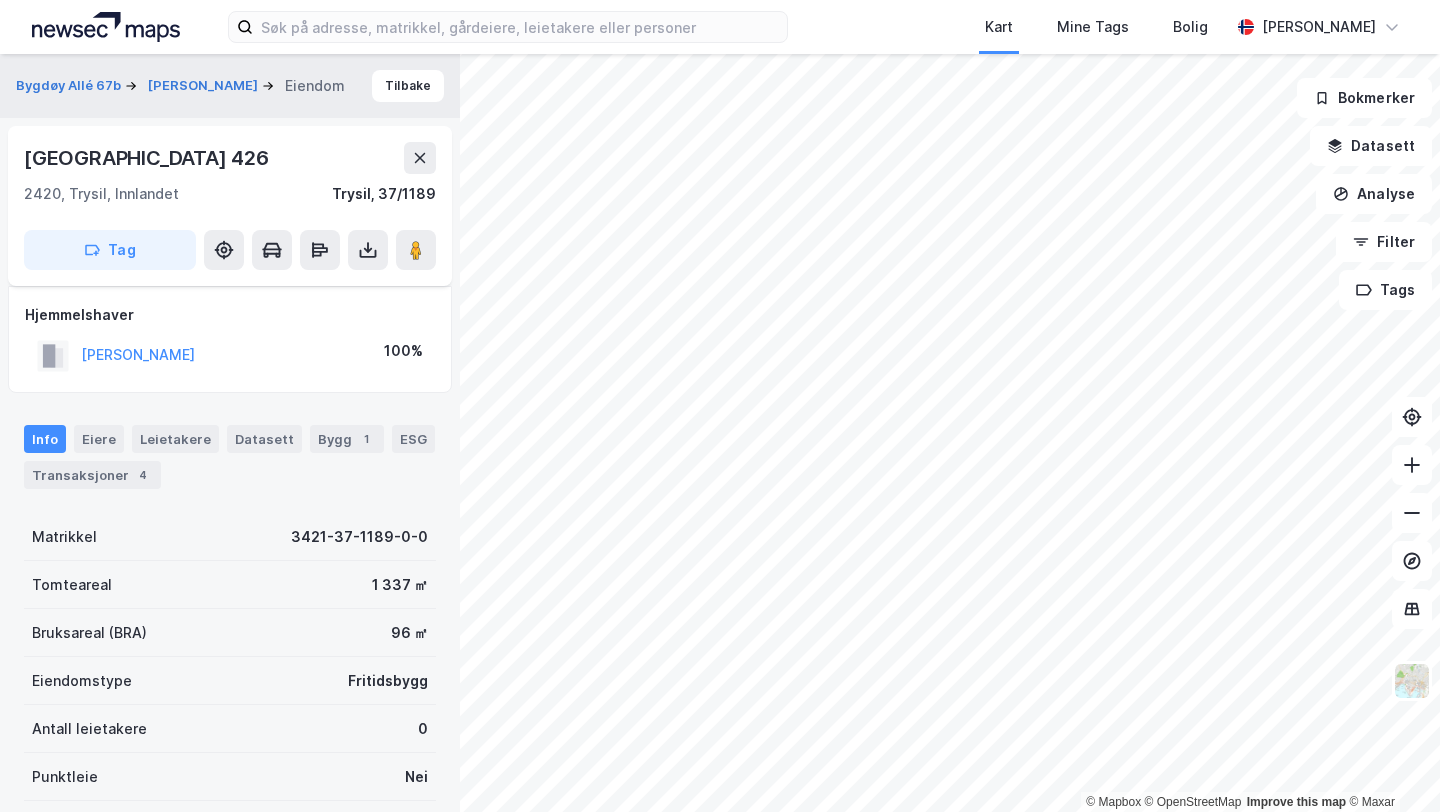 scroll, scrollTop: 238, scrollLeft: 0, axis: vertical 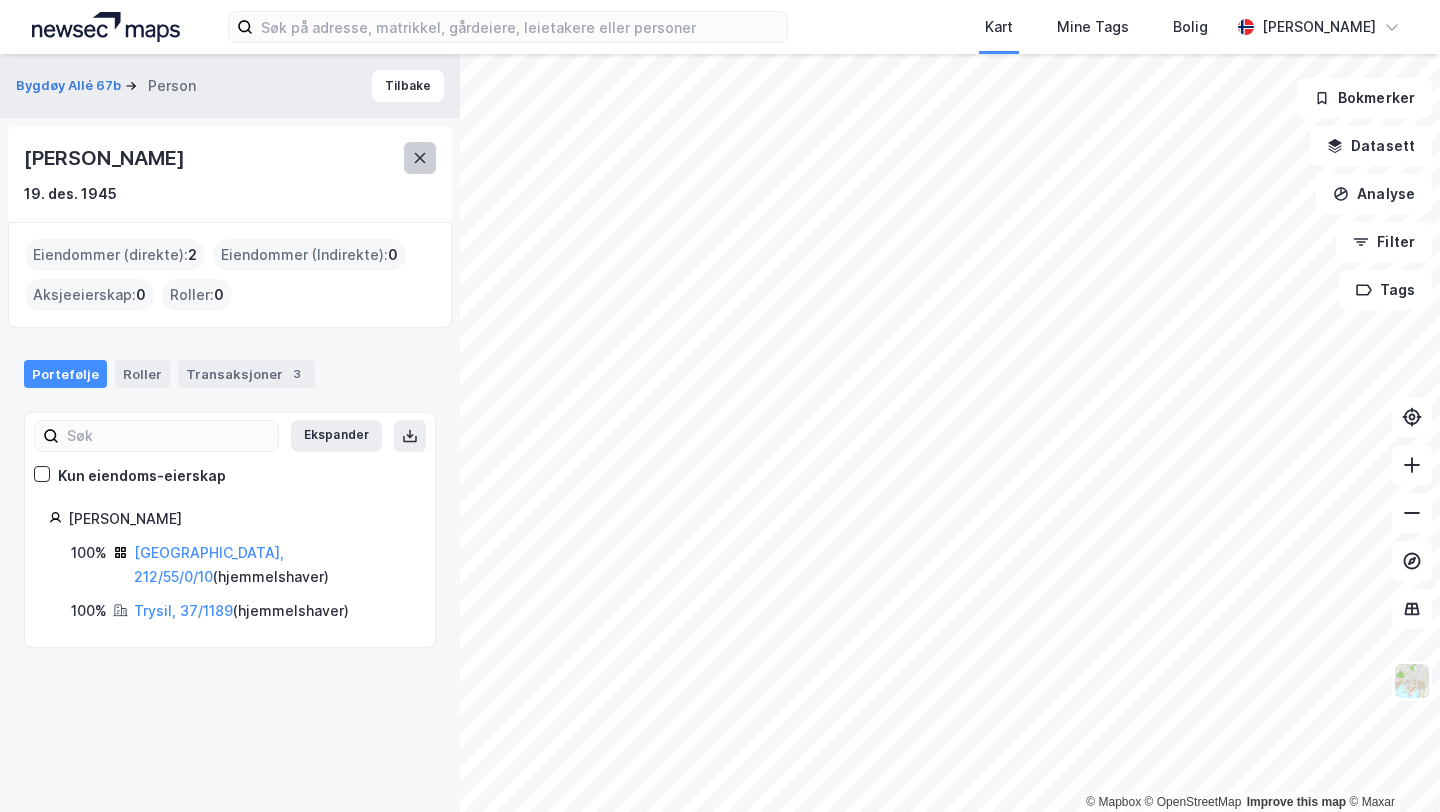 click at bounding box center (420, 158) 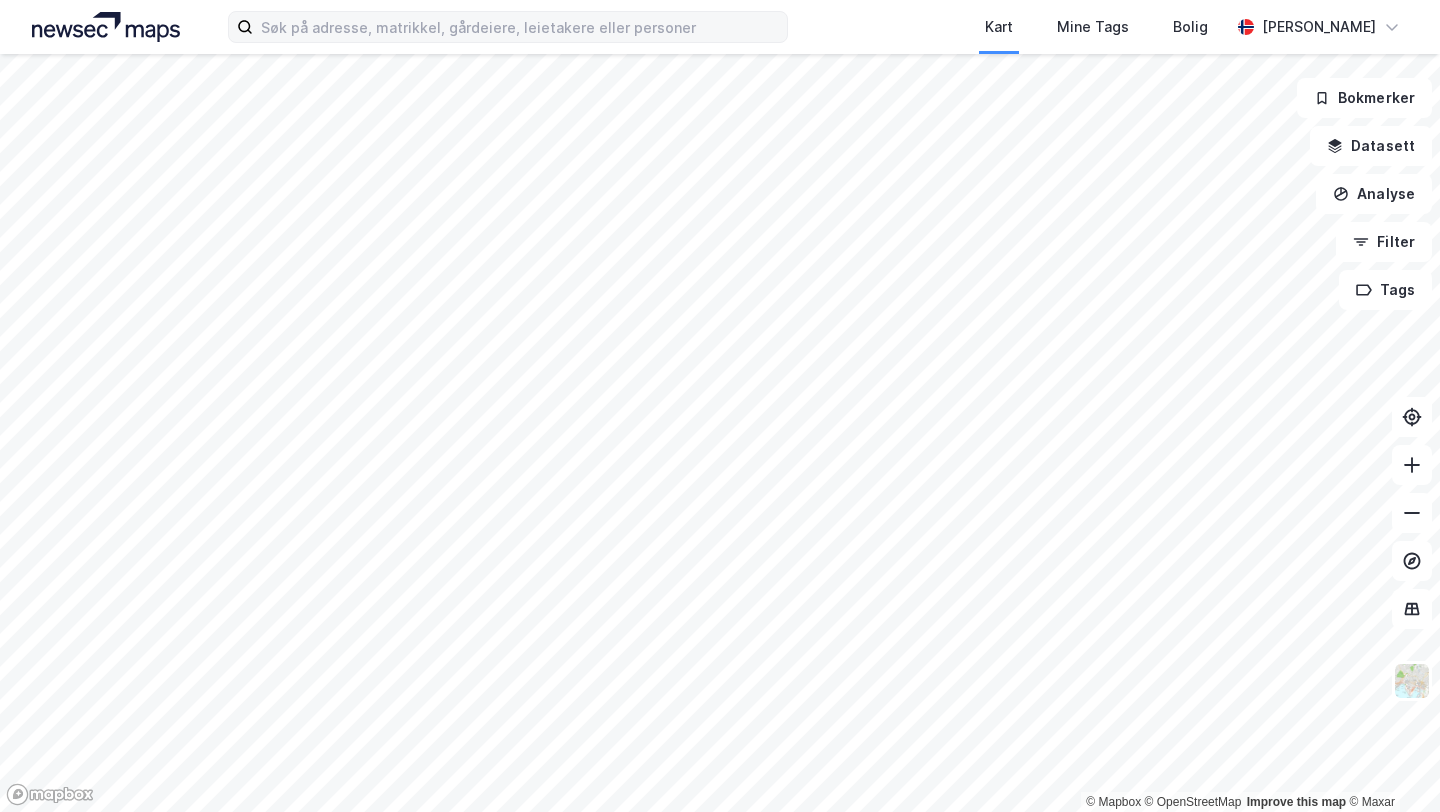 click on "Kart Mine Tags [PERSON_NAME] [PERSON_NAME] © Mapbox   © OpenStreetMap   Improve this map   © Maxar Bokmerker Datasett Analyse Filter Tags" at bounding box center [720, 406] 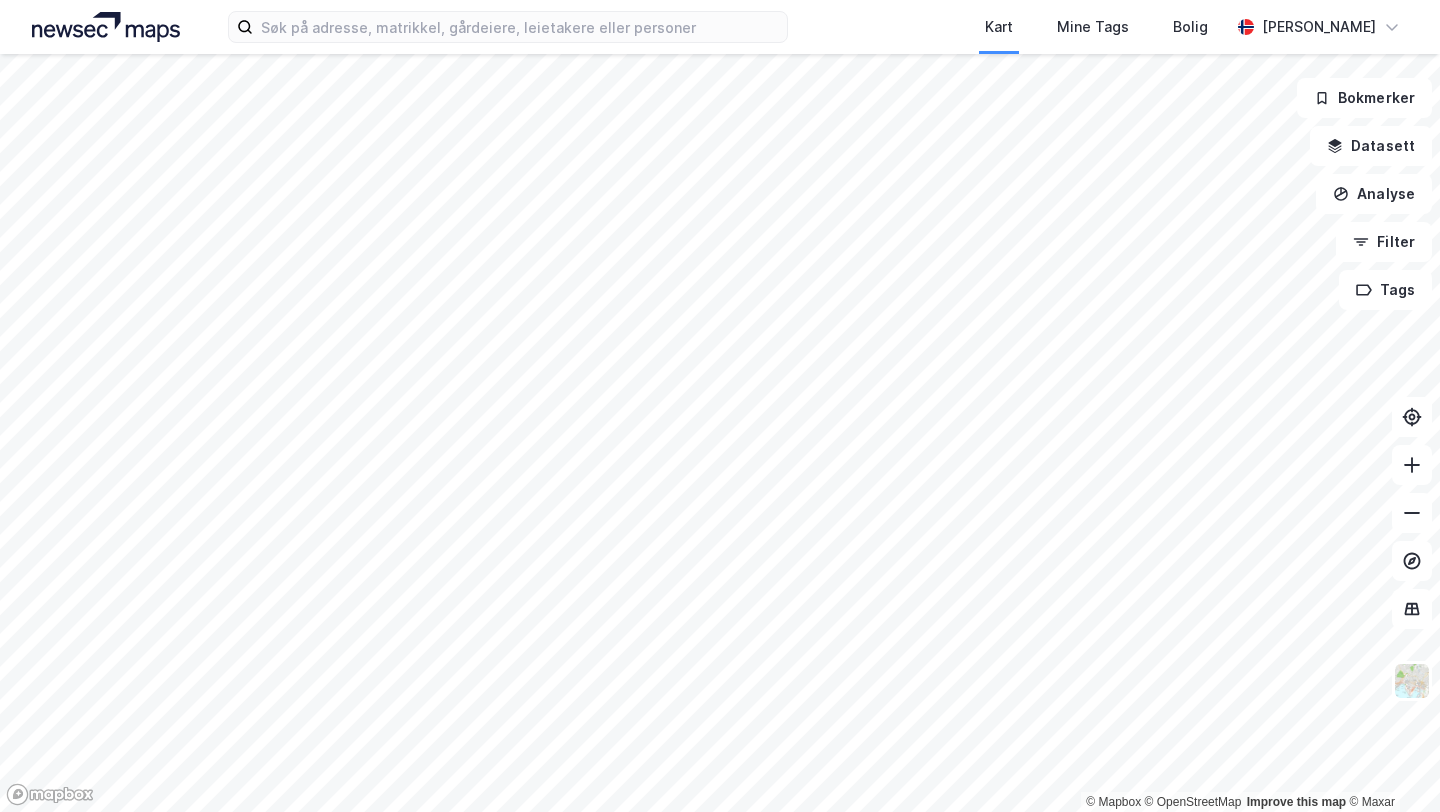 click on "Kart Mine Tags [PERSON_NAME] [PERSON_NAME] © Mapbox   © OpenStreetMap   Improve this map   © Maxar Bokmerker Datasett Analyse Filter Tags" at bounding box center [720, 406] 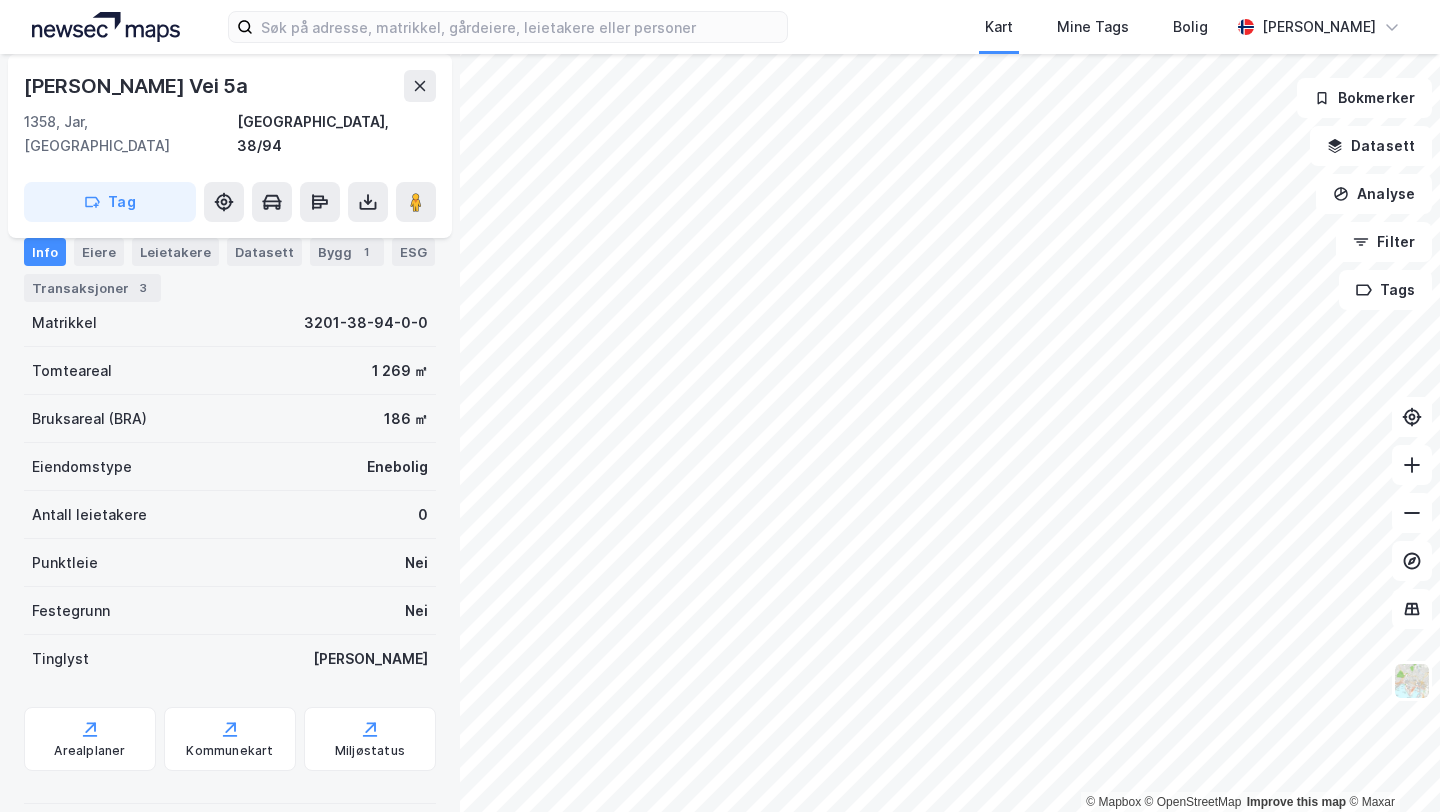 scroll, scrollTop: 0, scrollLeft: 0, axis: both 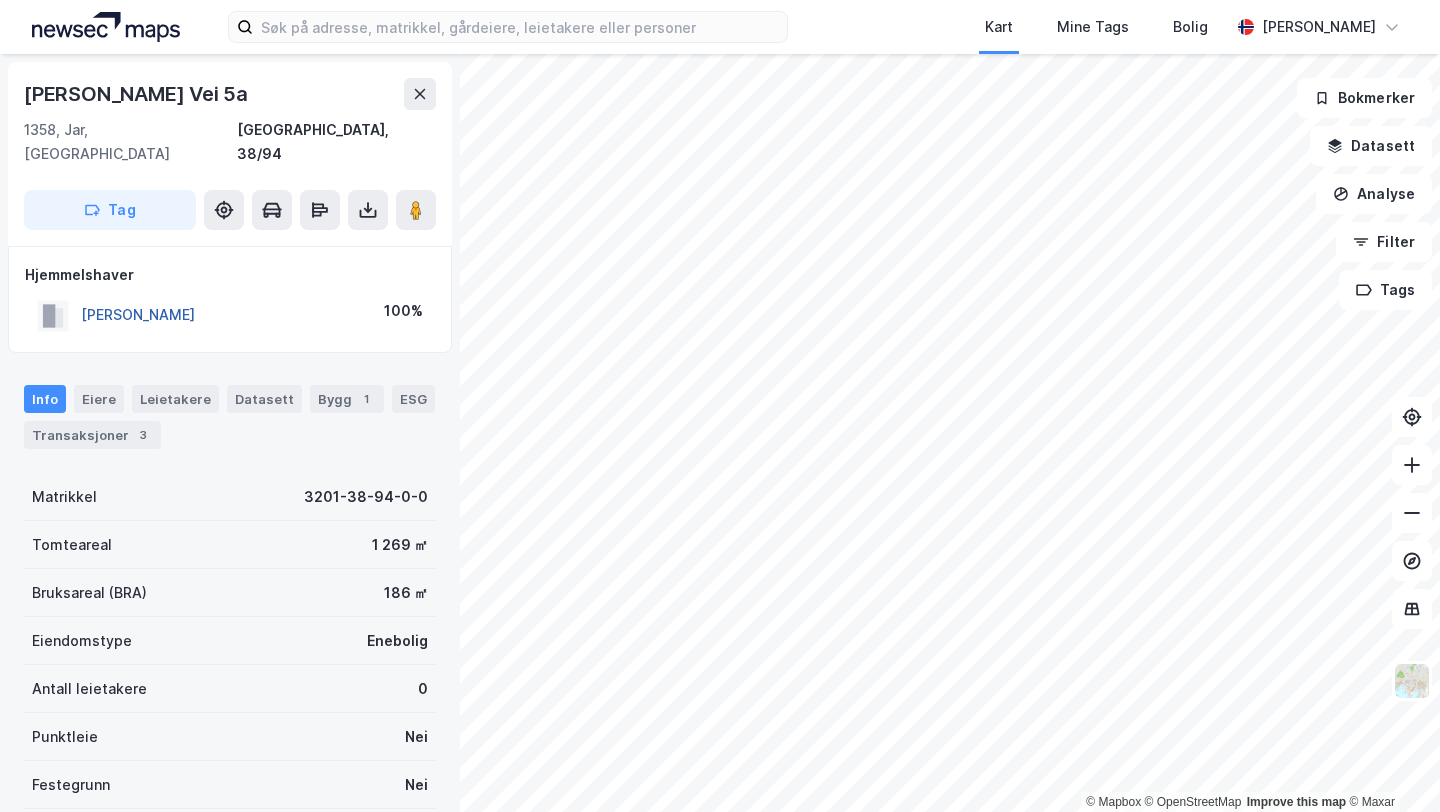 click on "[PERSON_NAME]" at bounding box center (0, 0) 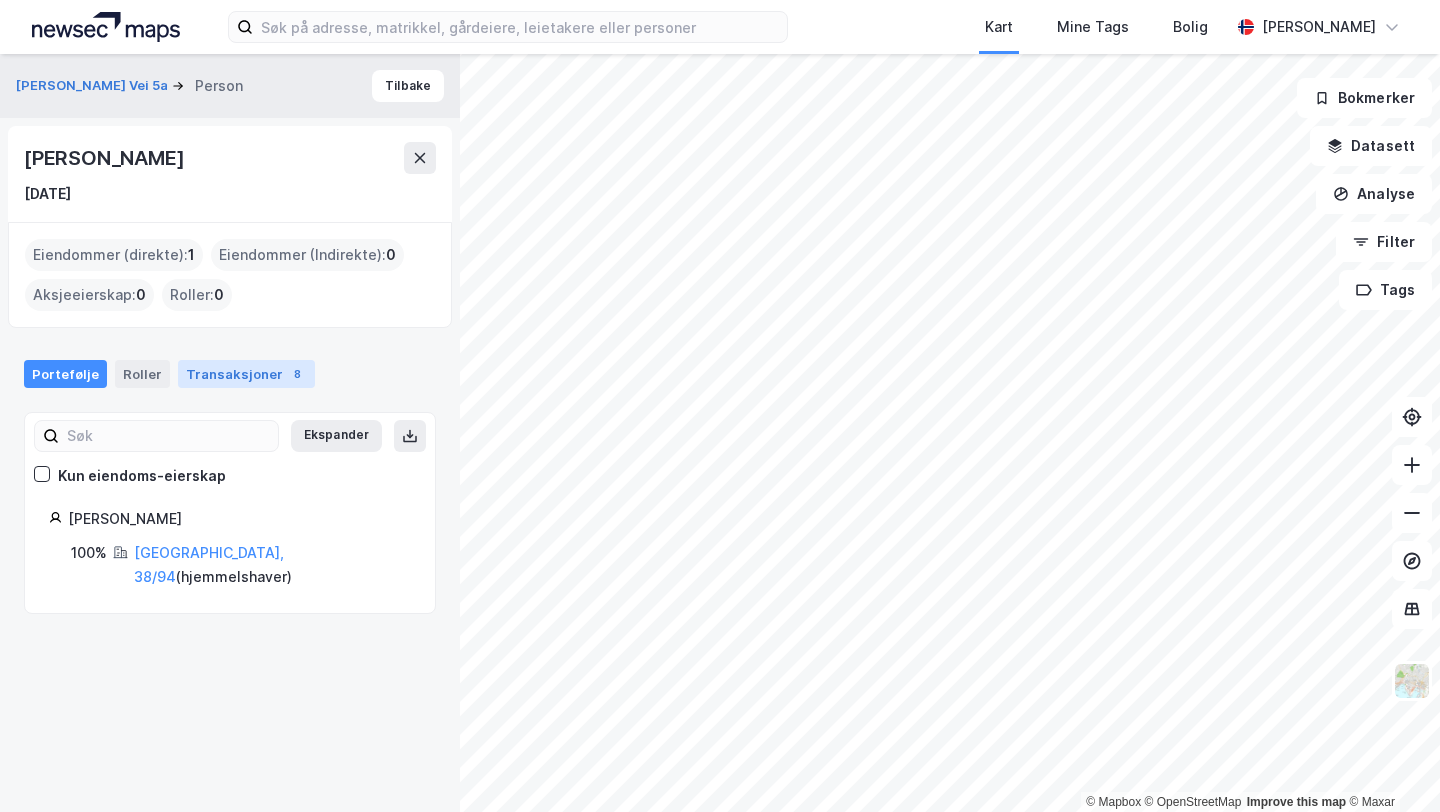 click on "Transaksjoner 8" at bounding box center (246, 374) 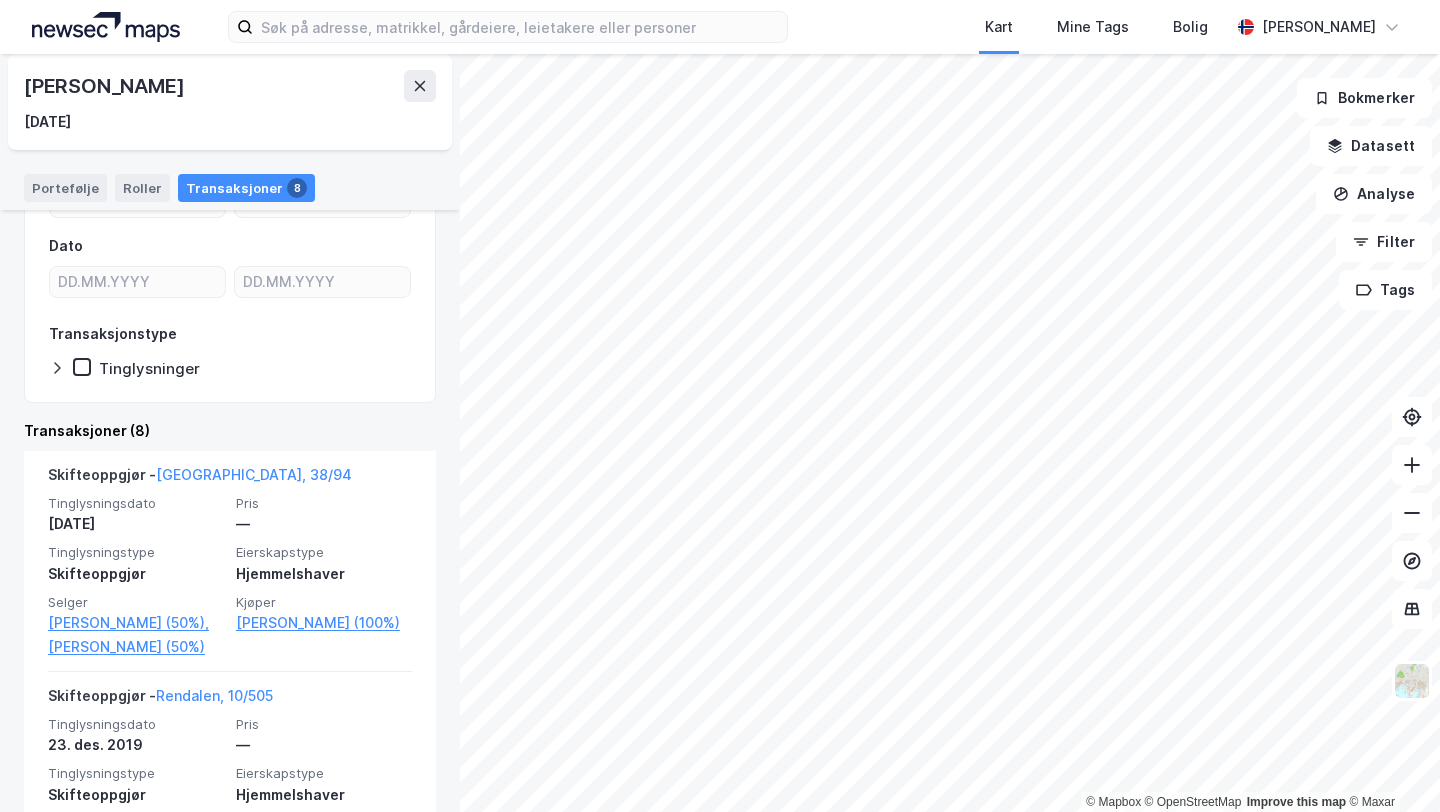 scroll, scrollTop: 277, scrollLeft: 0, axis: vertical 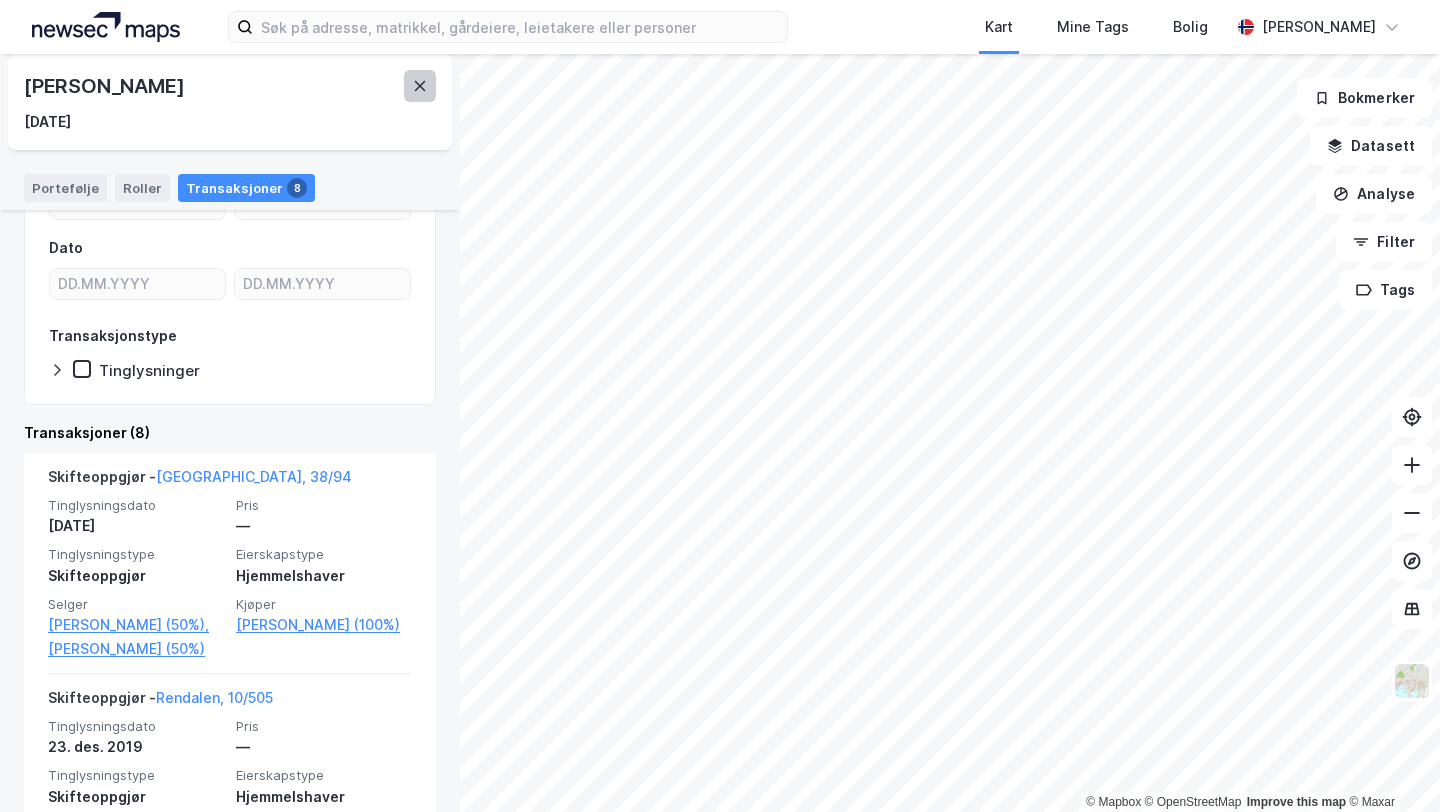 click at bounding box center (420, 86) 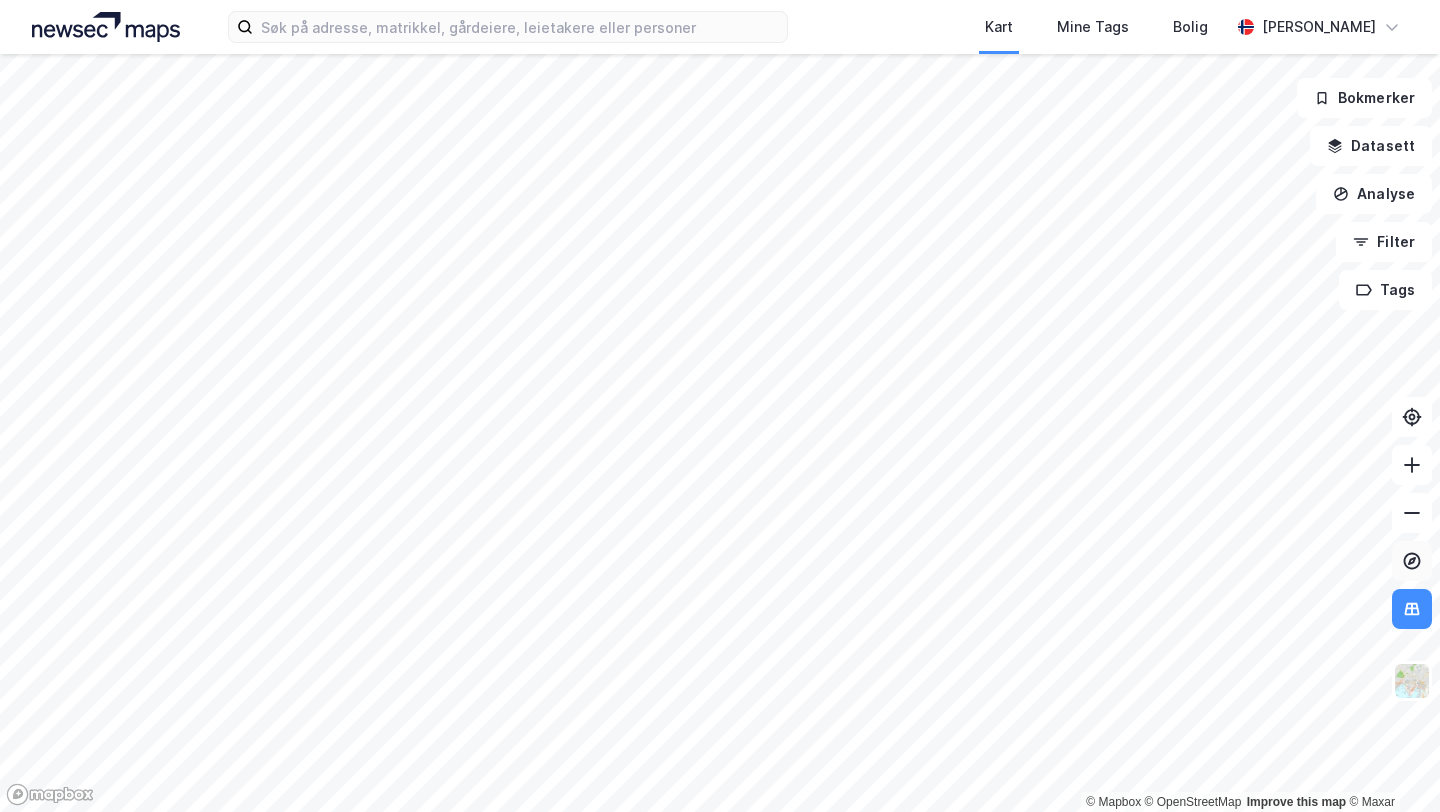 click 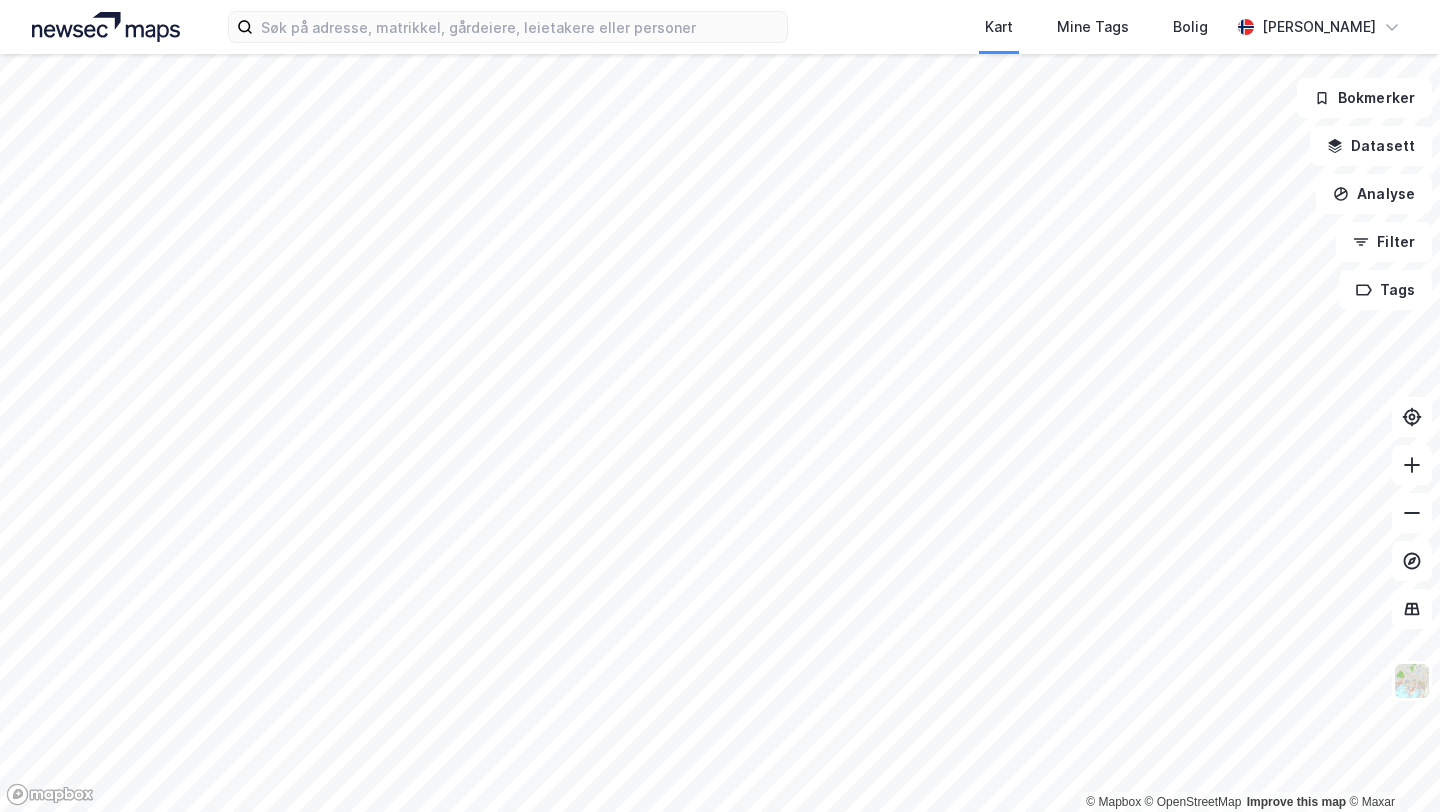 click on "Kart Mine Tags [PERSON_NAME] [PERSON_NAME] © Mapbox   © OpenStreetMap   Improve this map   © Maxar Bokmerker Datasett Analyse Filter Tags" at bounding box center (720, 406) 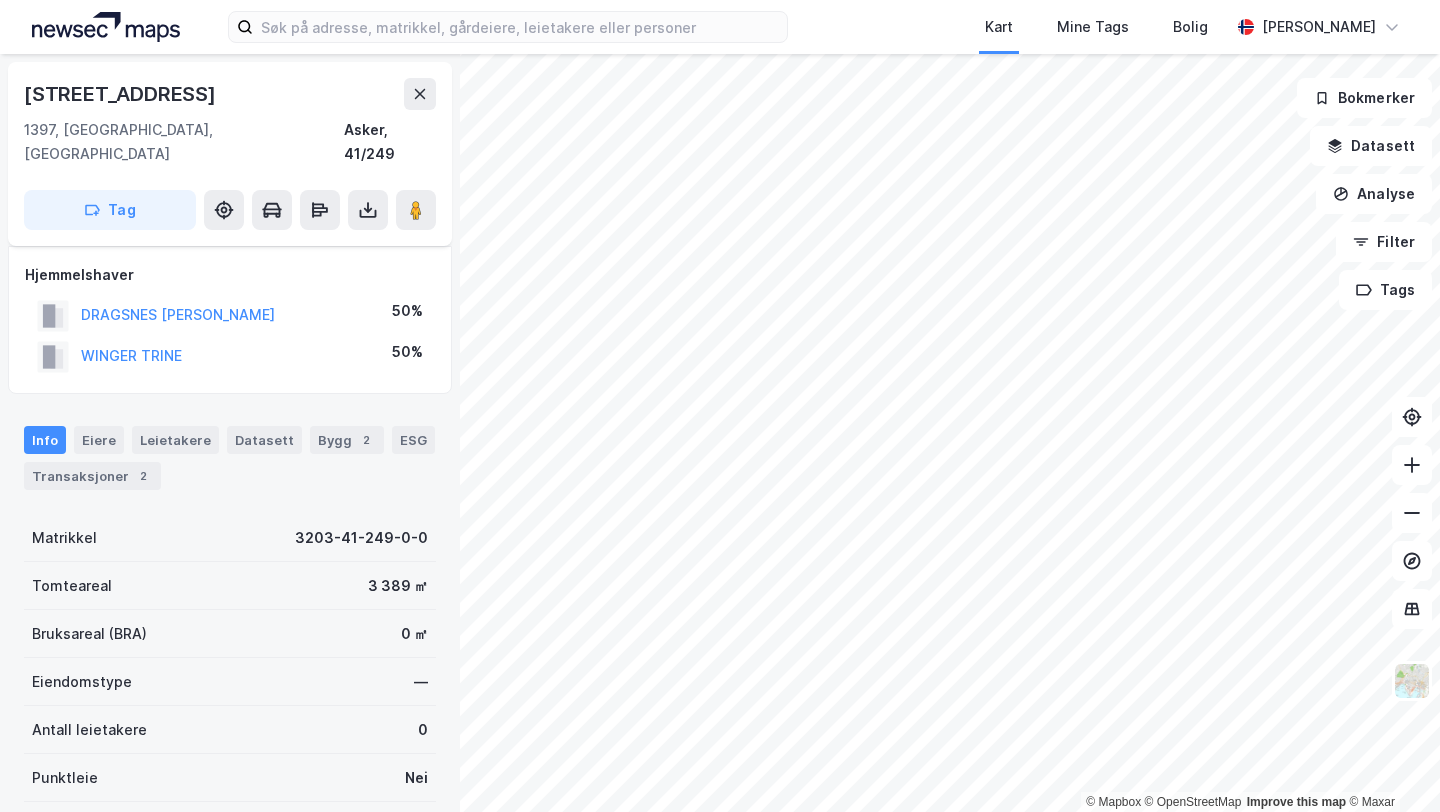 scroll, scrollTop: 61, scrollLeft: 0, axis: vertical 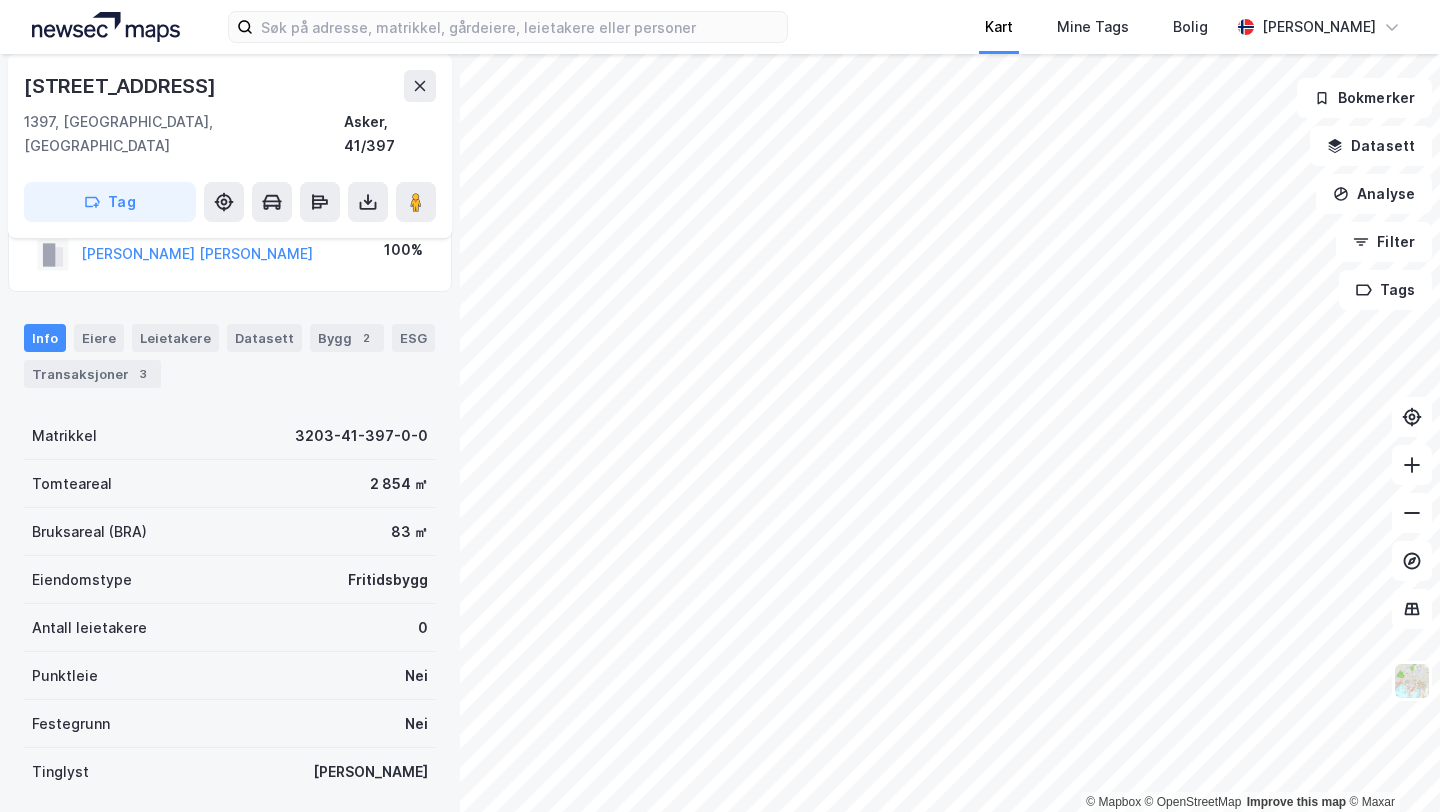 click on "Kart Mine Tags [PERSON_NAME] [PERSON_NAME] © Mapbox   © OpenStreetMap   Improve this map   © Maxar [STREET_ADDRESS] Tag Hjemmelshaver [PERSON_NAME] [PERSON_NAME] 100% Info [PERSON_NAME] Datasett Bygg 2 ESG Transaksjoner 3 Matrikkel 3203-41-397-0-0 Tomteareal 2 854 ㎡ Bruksareal (BRA) 83 ㎡ Eiendomstype Fritidsbygg Antall leietakere 0 Punktleie Nei Festegrunn Nei Tinglyst Ja Arealplaner Miljøstatus Bokmerker Datasett Analyse Filter Tags" at bounding box center [720, 406] 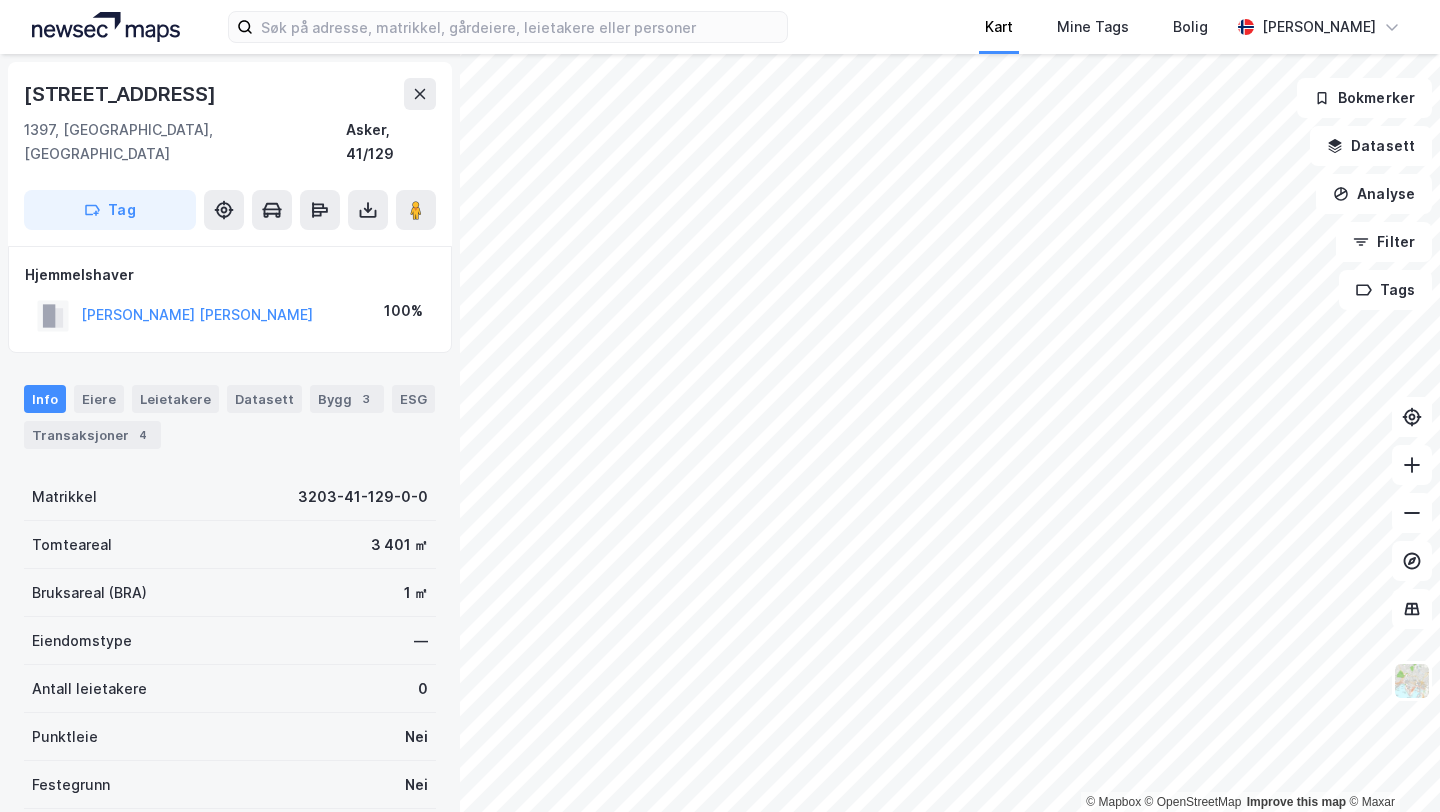 scroll, scrollTop: 61, scrollLeft: 0, axis: vertical 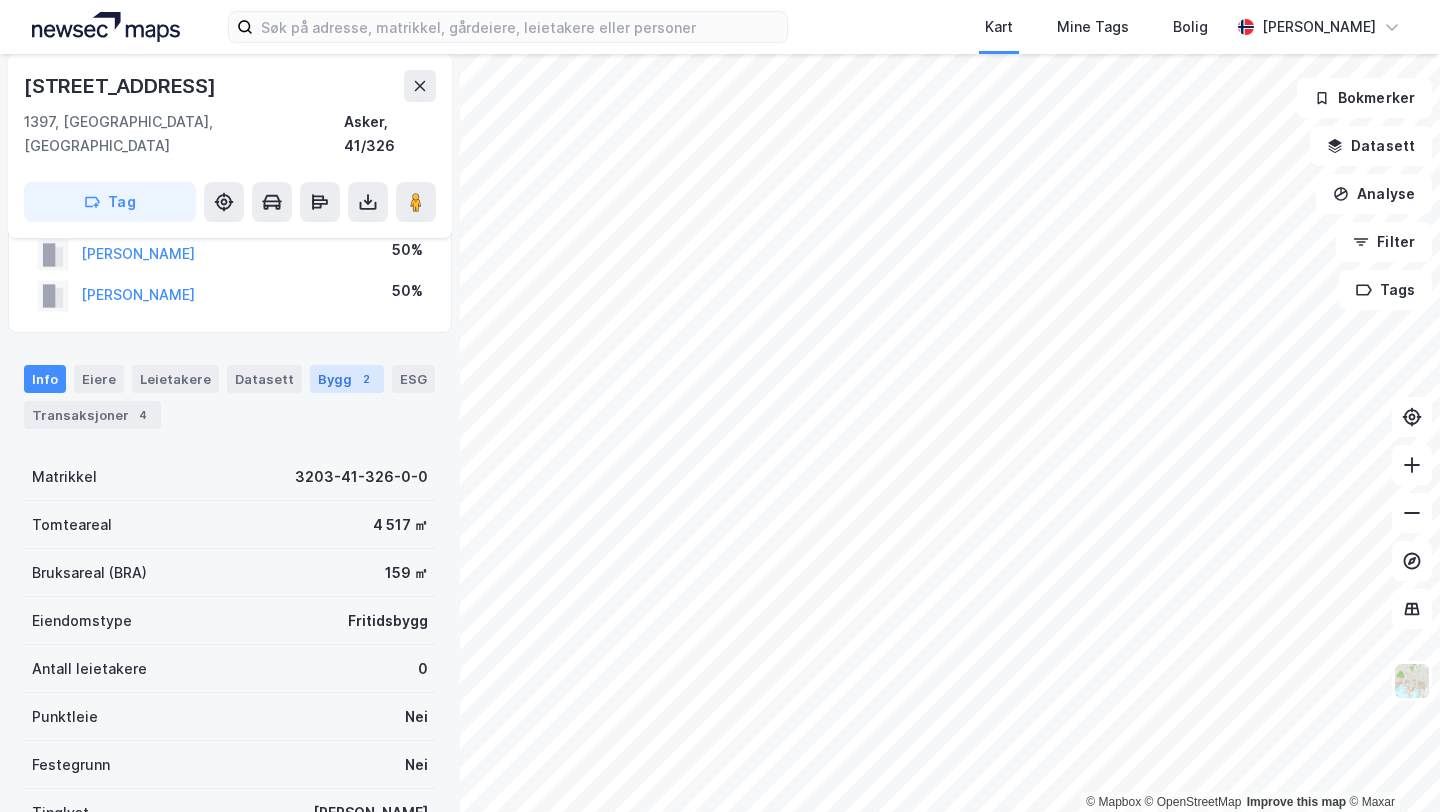 click on "Bygg 2" at bounding box center (347, 379) 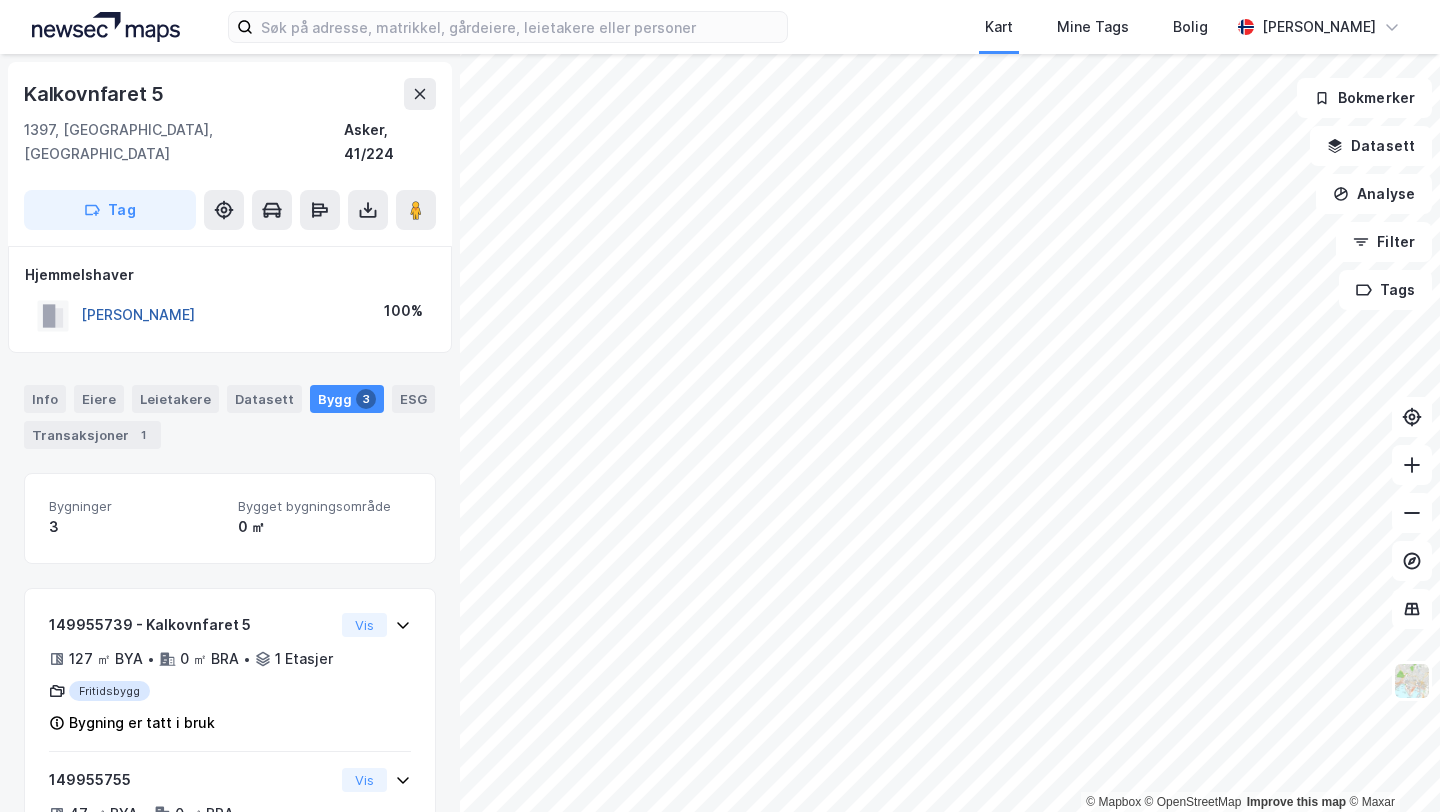 click on "[PERSON_NAME]" at bounding box center [0, 0] 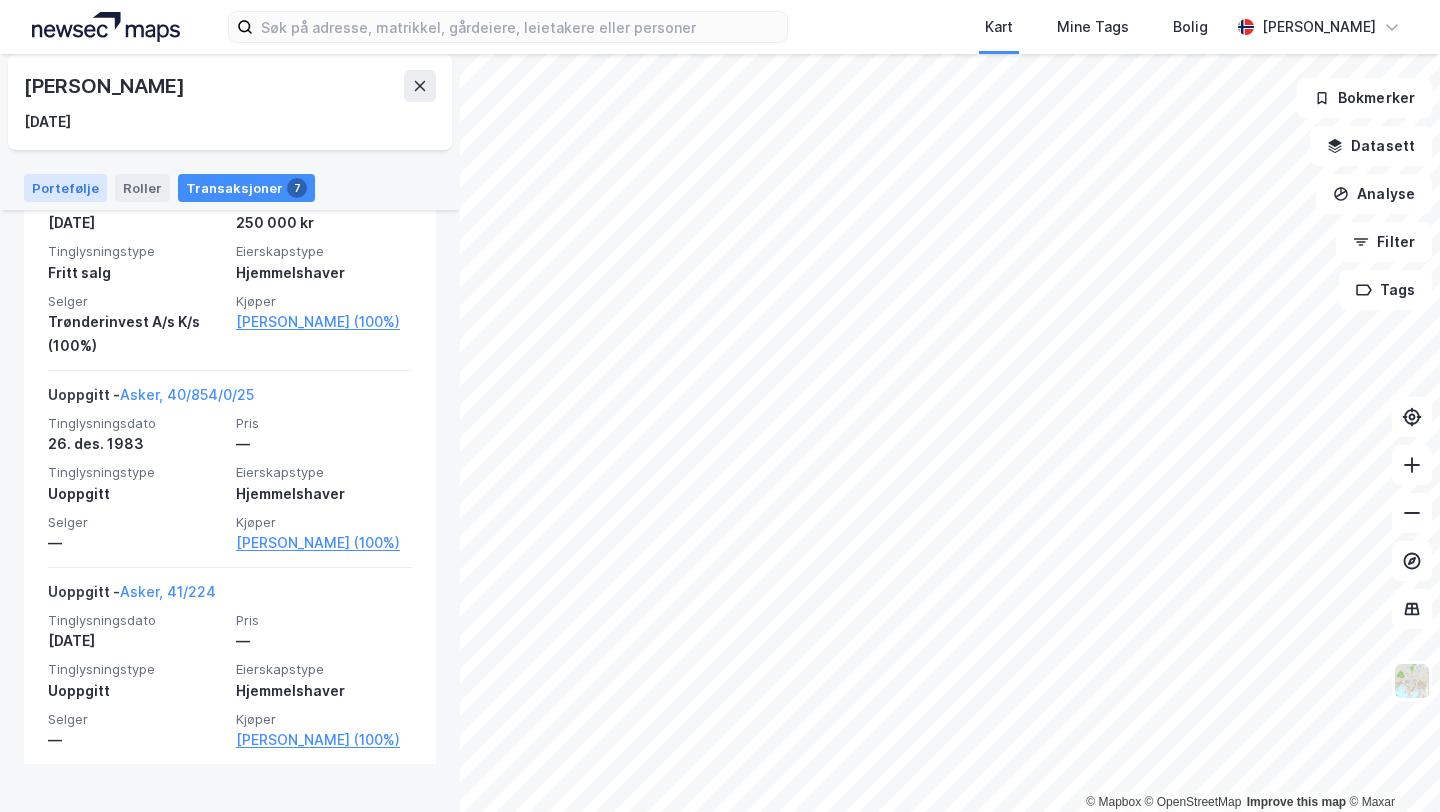 click on "Portefølje" at bounding box center (65, 188) 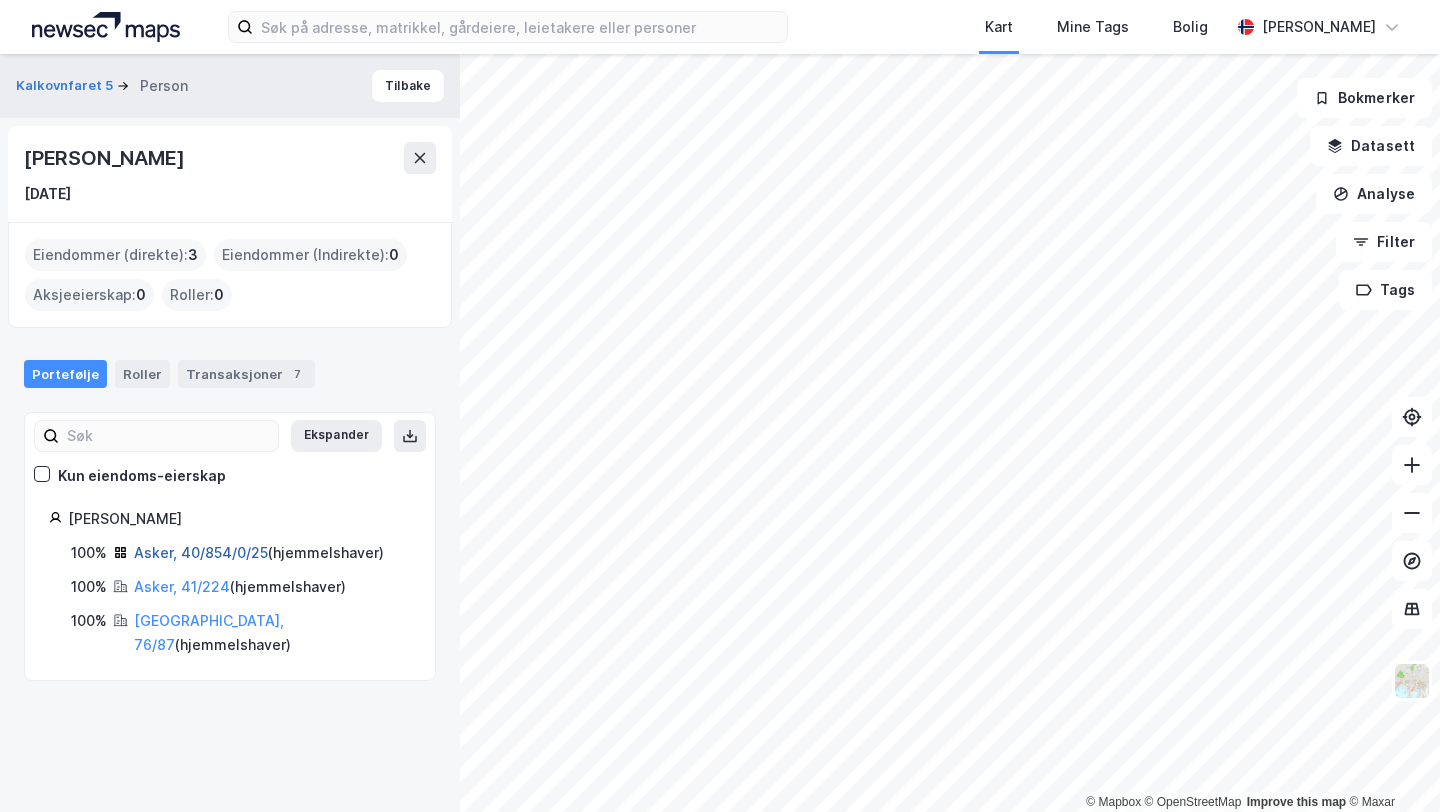 click on "Asker, 40/854/0/25" at bounding box center (201, 552) 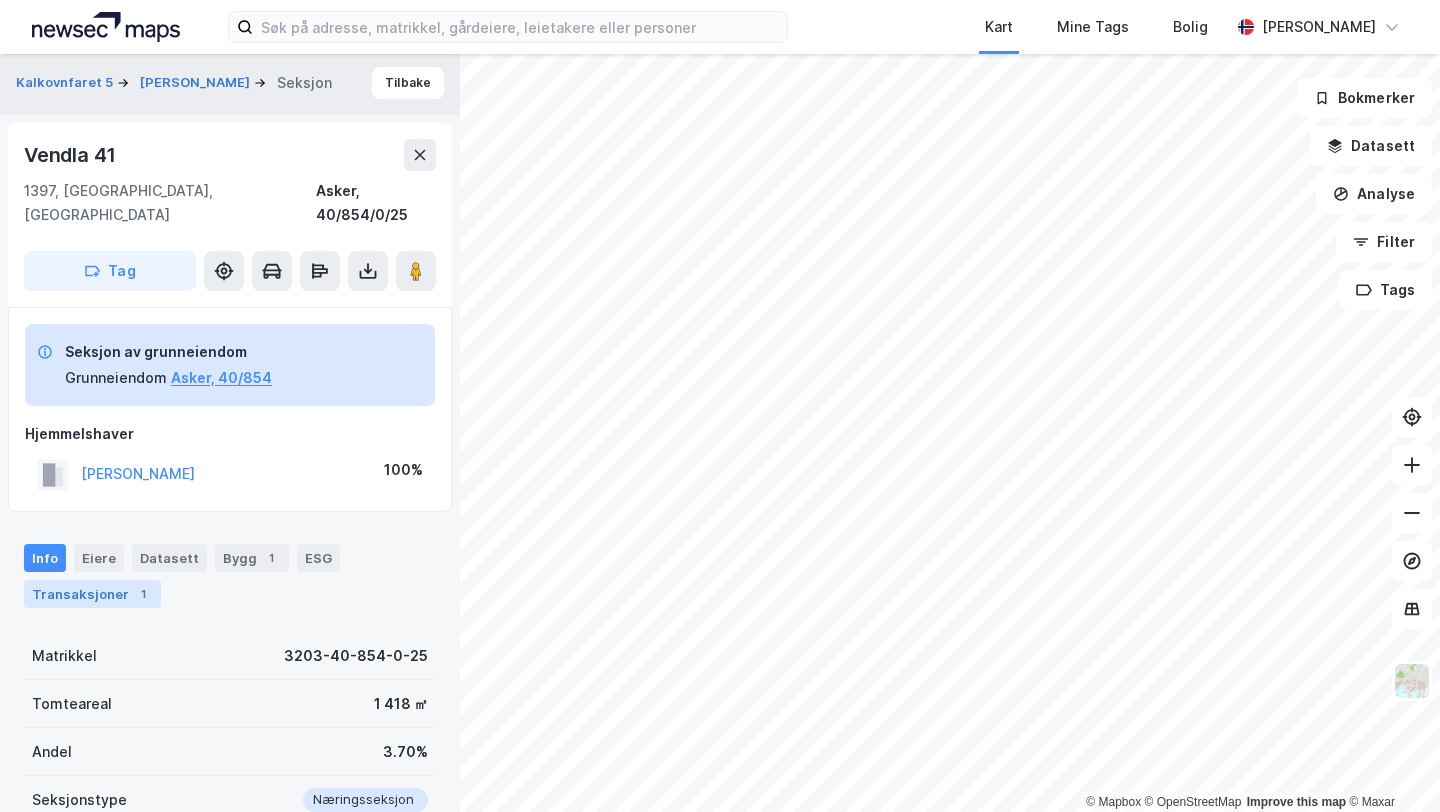 click on "Transaksjoner 1" at bounding box center [92, 594] 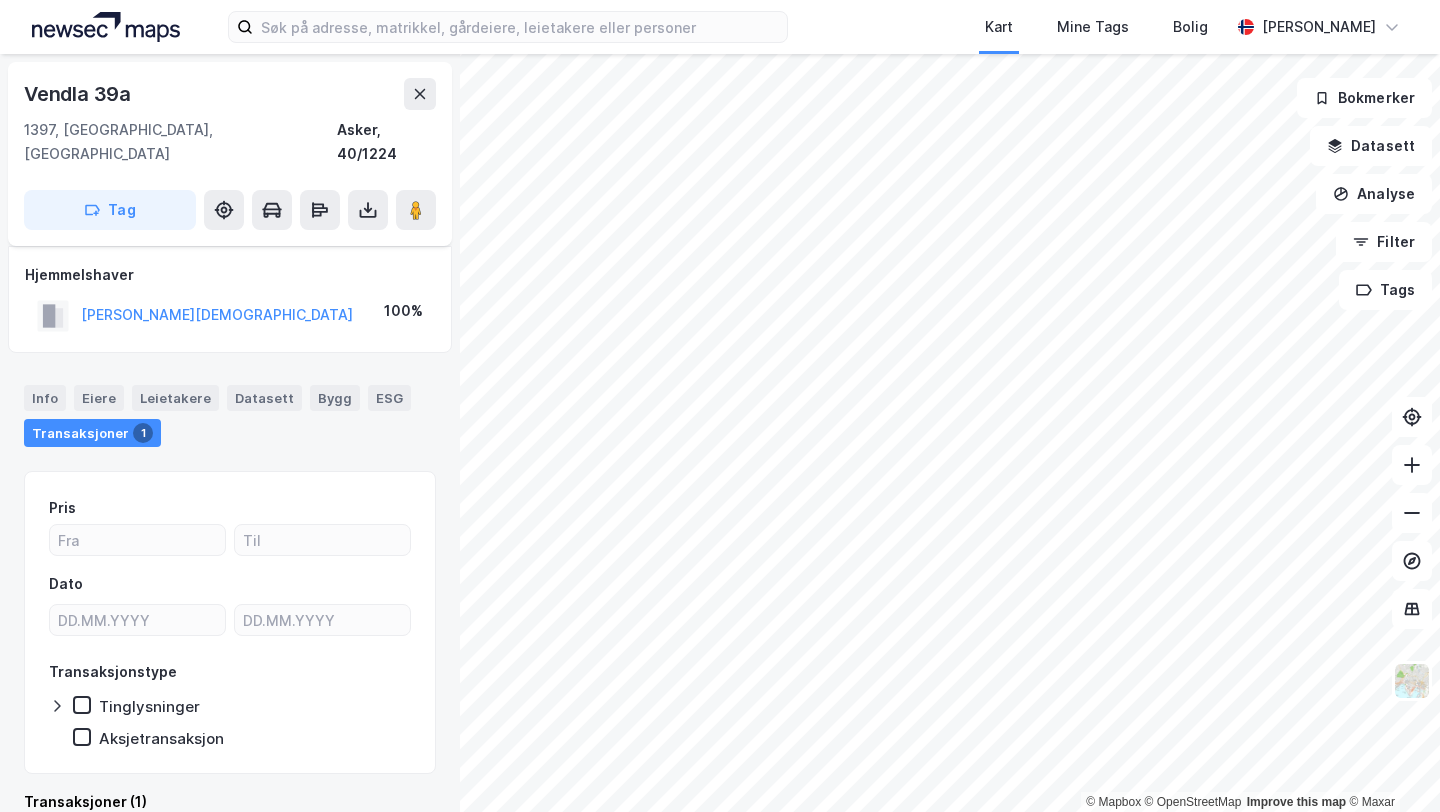 scroll, scrollTop: 10, scrollLeft: 0, axis: vertical 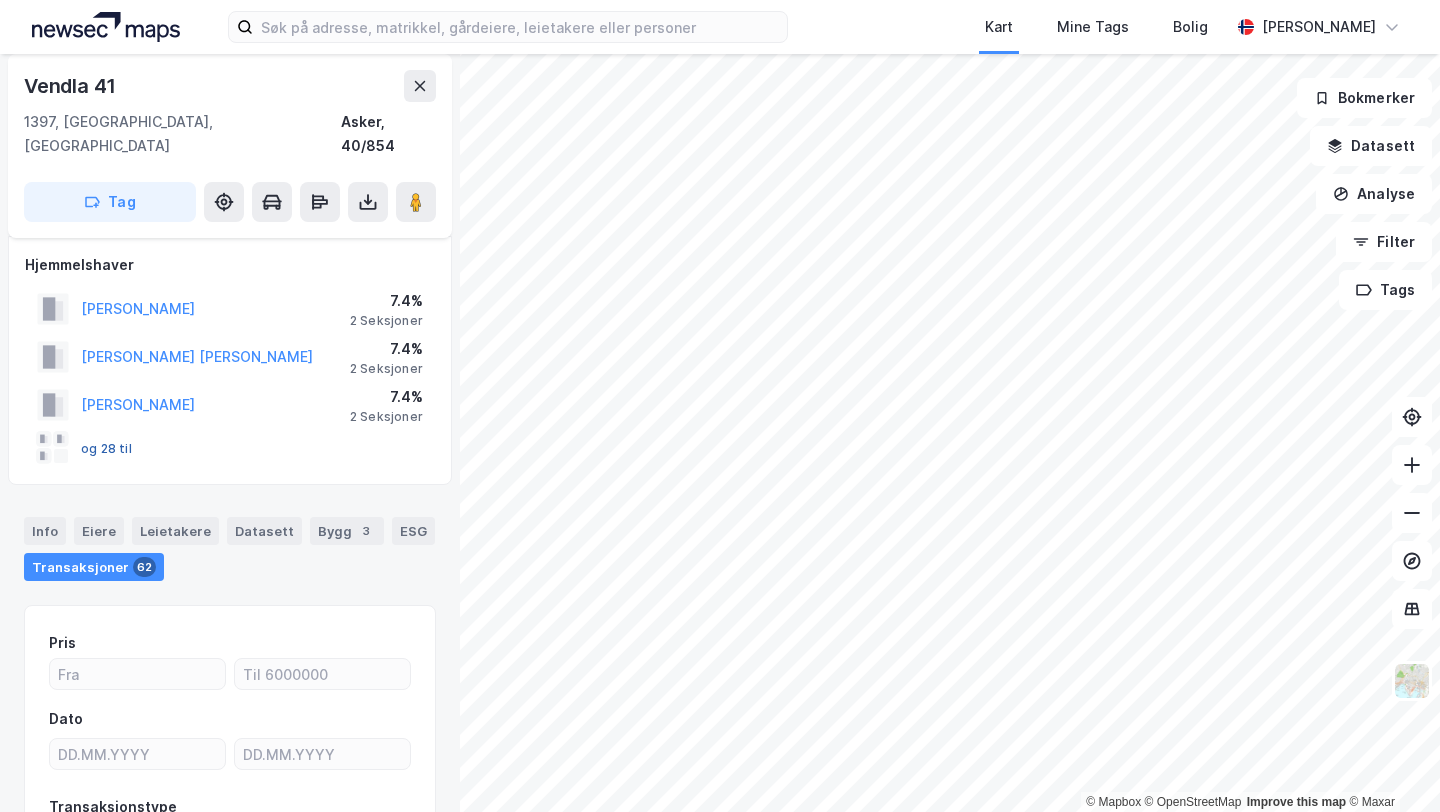 click on "og 28 til" at bounding box center [0, 0] 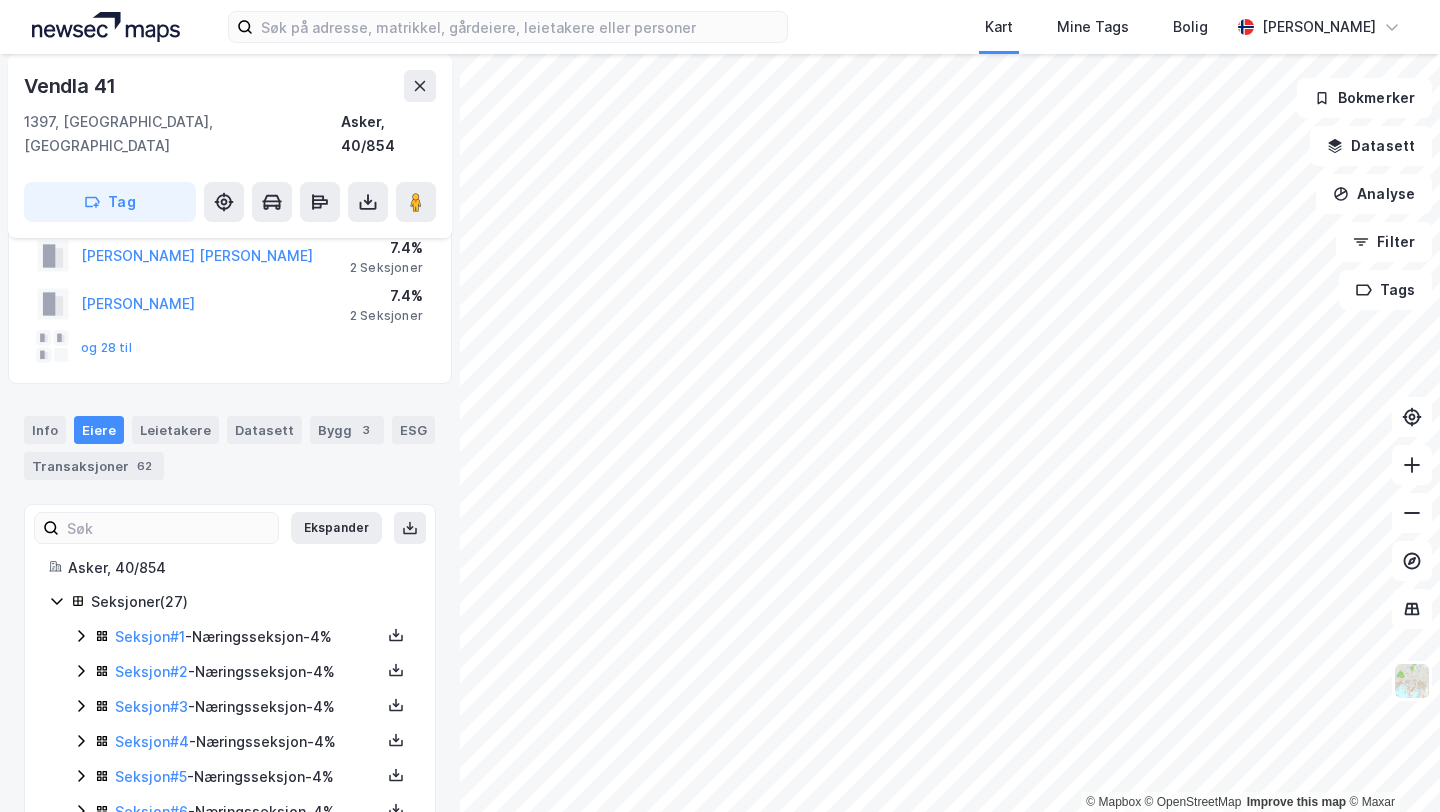 scroll, scrollTop: 89, scrollLeft: 0, axis: vertical 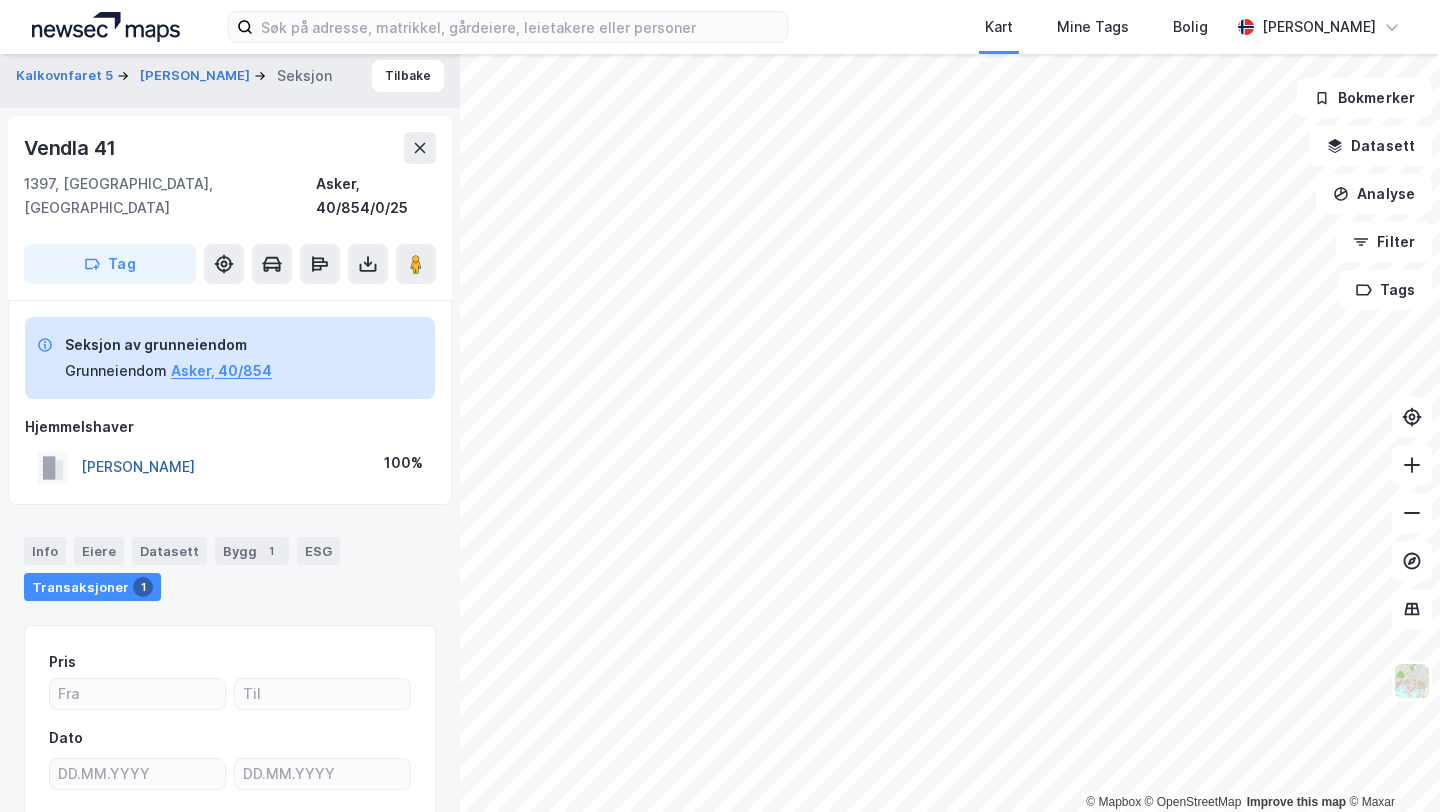 click on "[PERSON_NAME]" at bounding box center (0, 0) 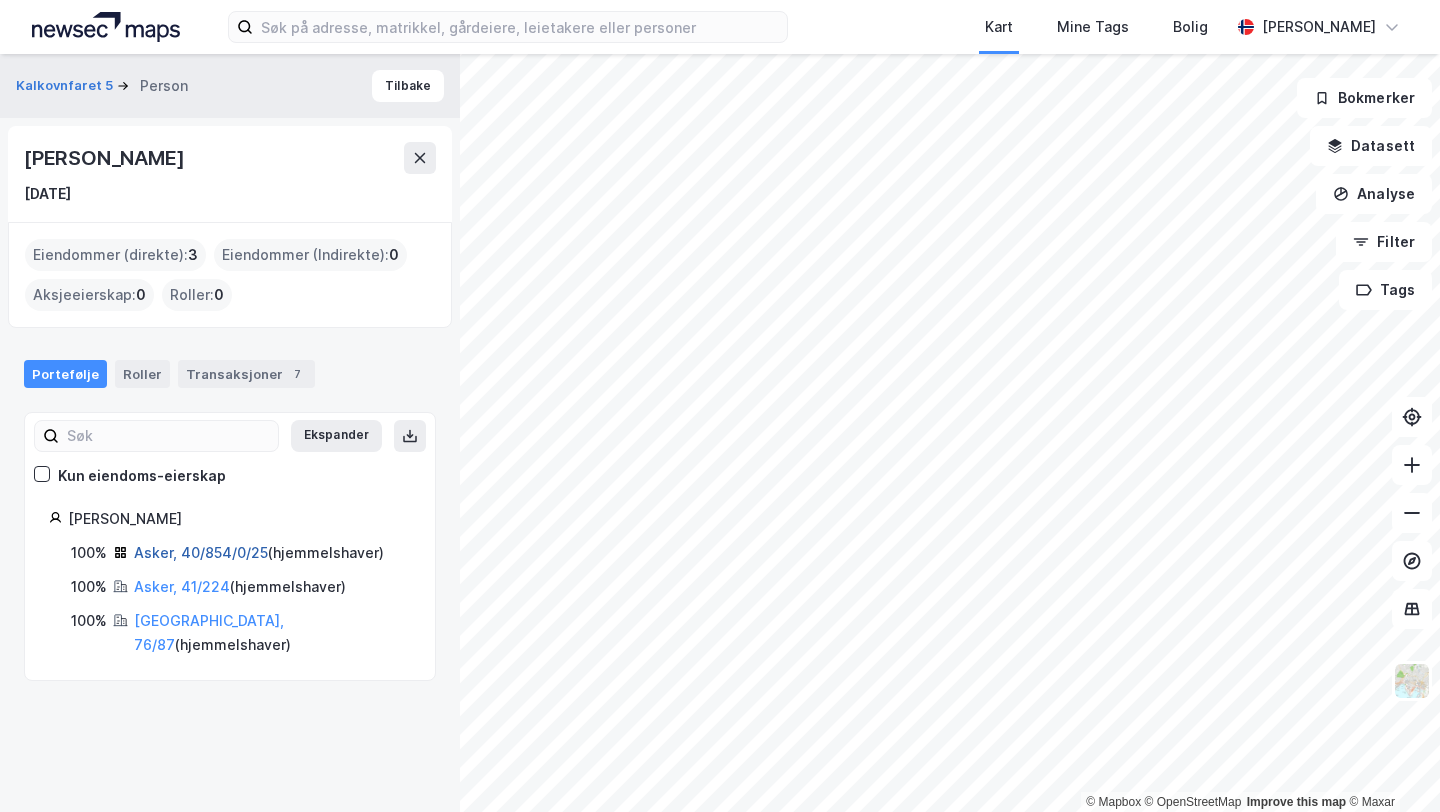 click on "Asker, 40/854/0/25" at bounding box center [201, 552] 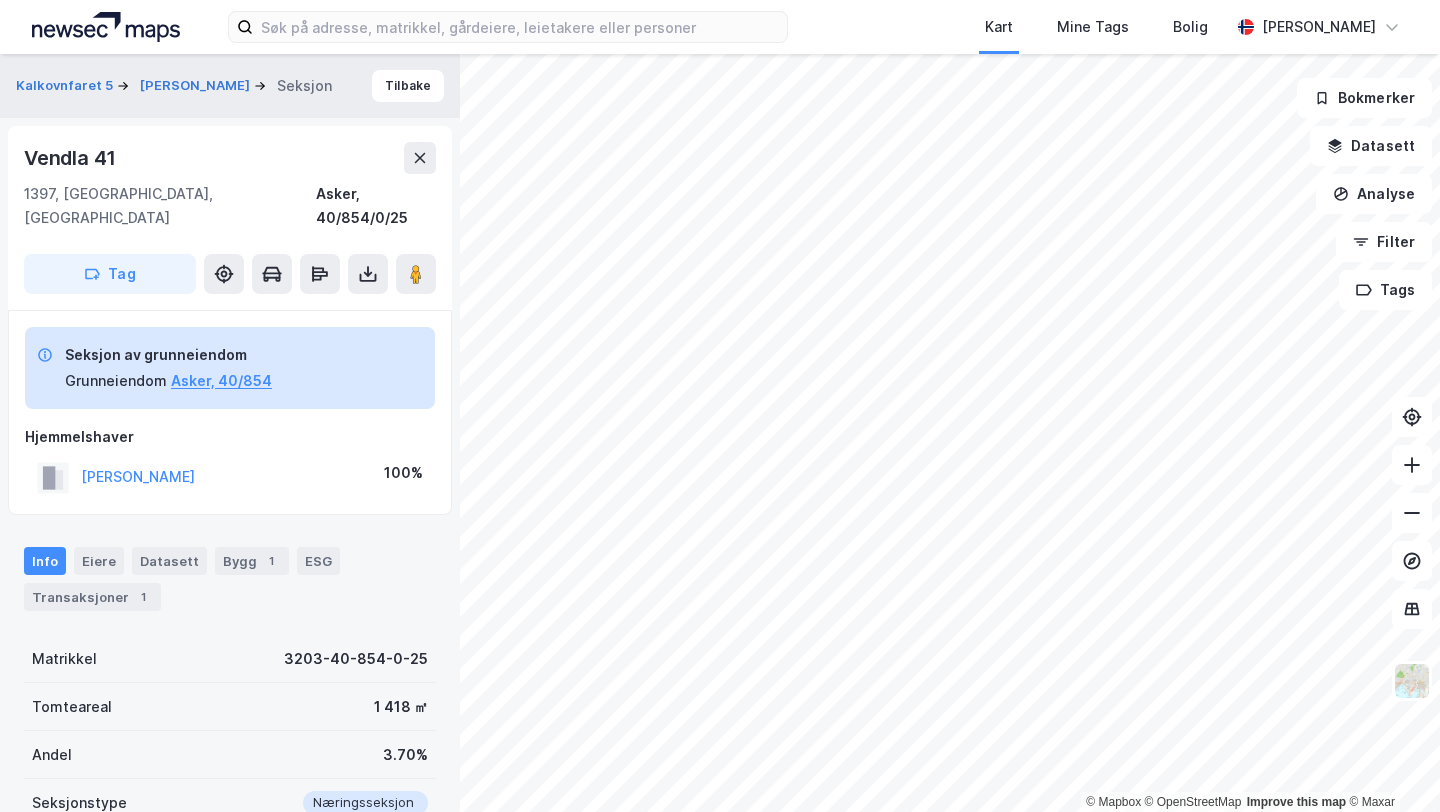 scroll, scrollTop: 10, scrollLeft: 0, axis: vertical 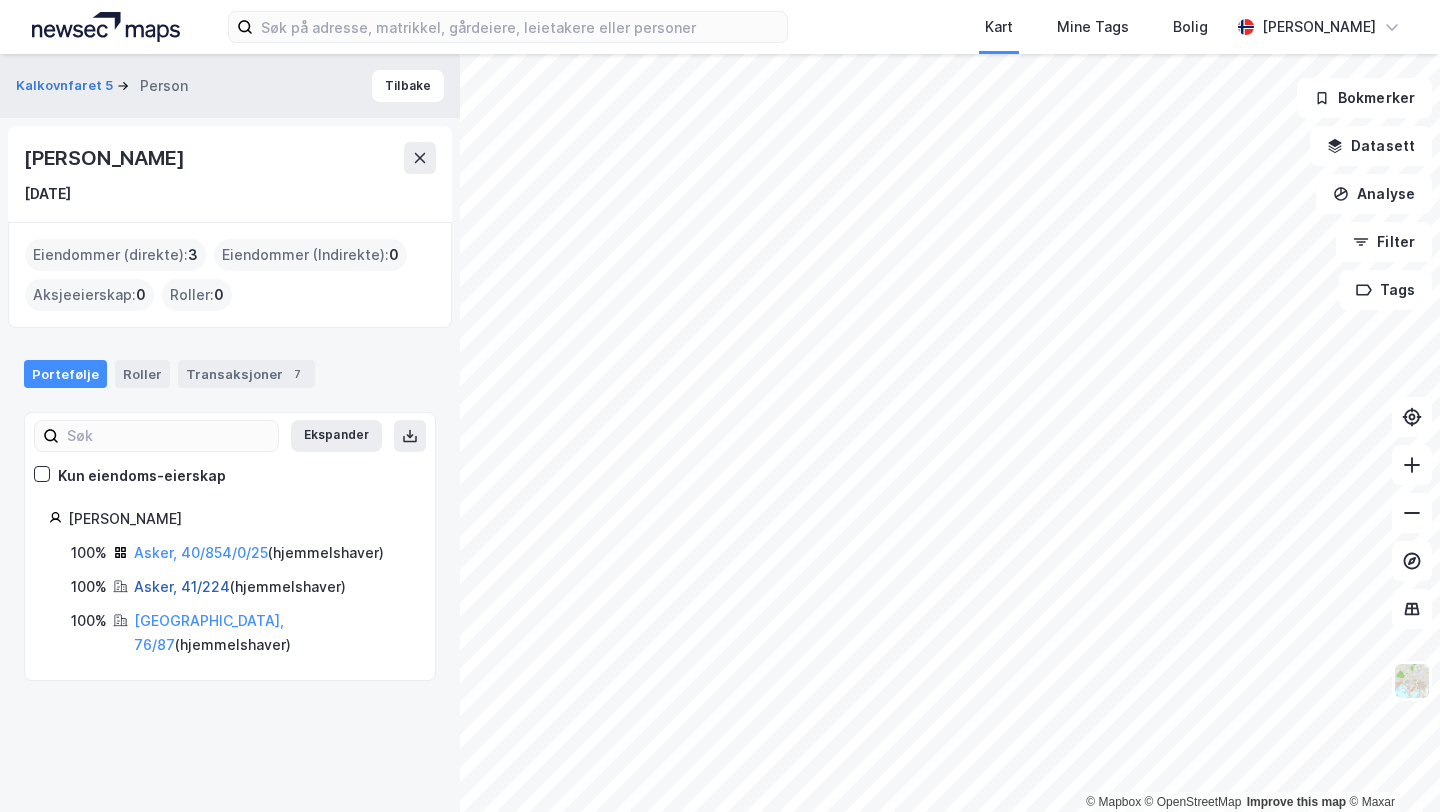 click on "Asker, 41/224" at bounding box center (182, 586) 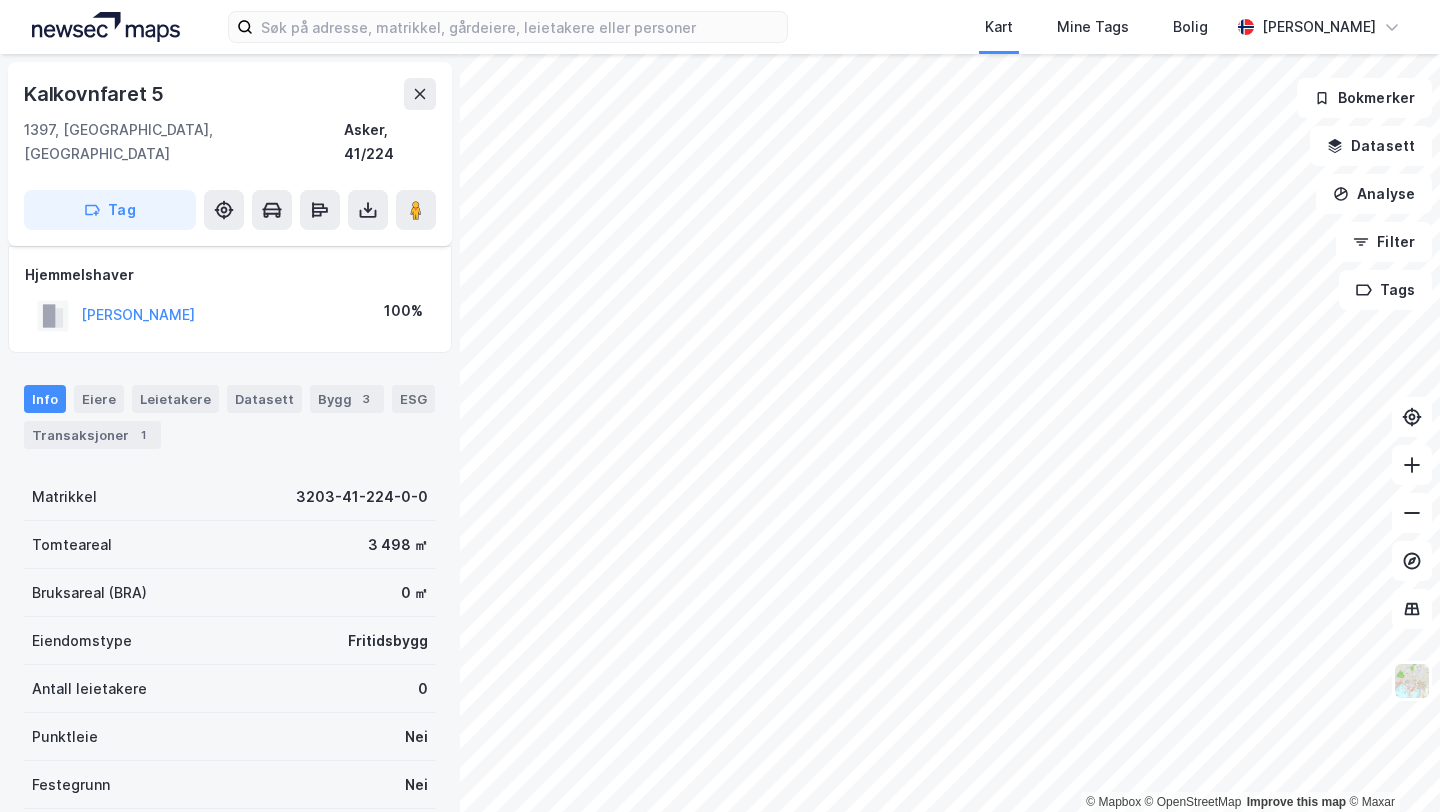 scroll, scrollTop: 10, scrollLeft: 0, axis: vertical 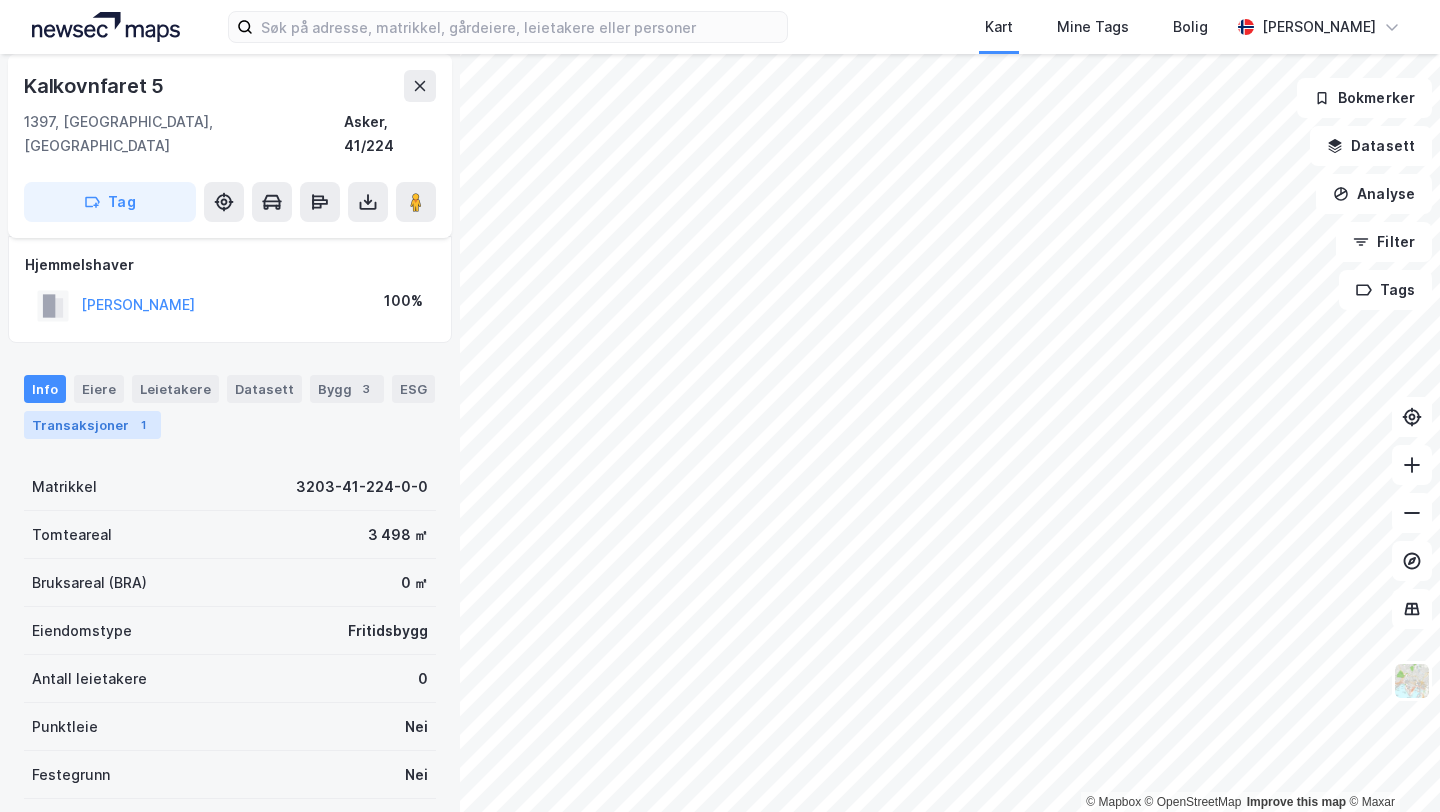 click on "Transaksjoner 1" at bounding box center (92, 425) 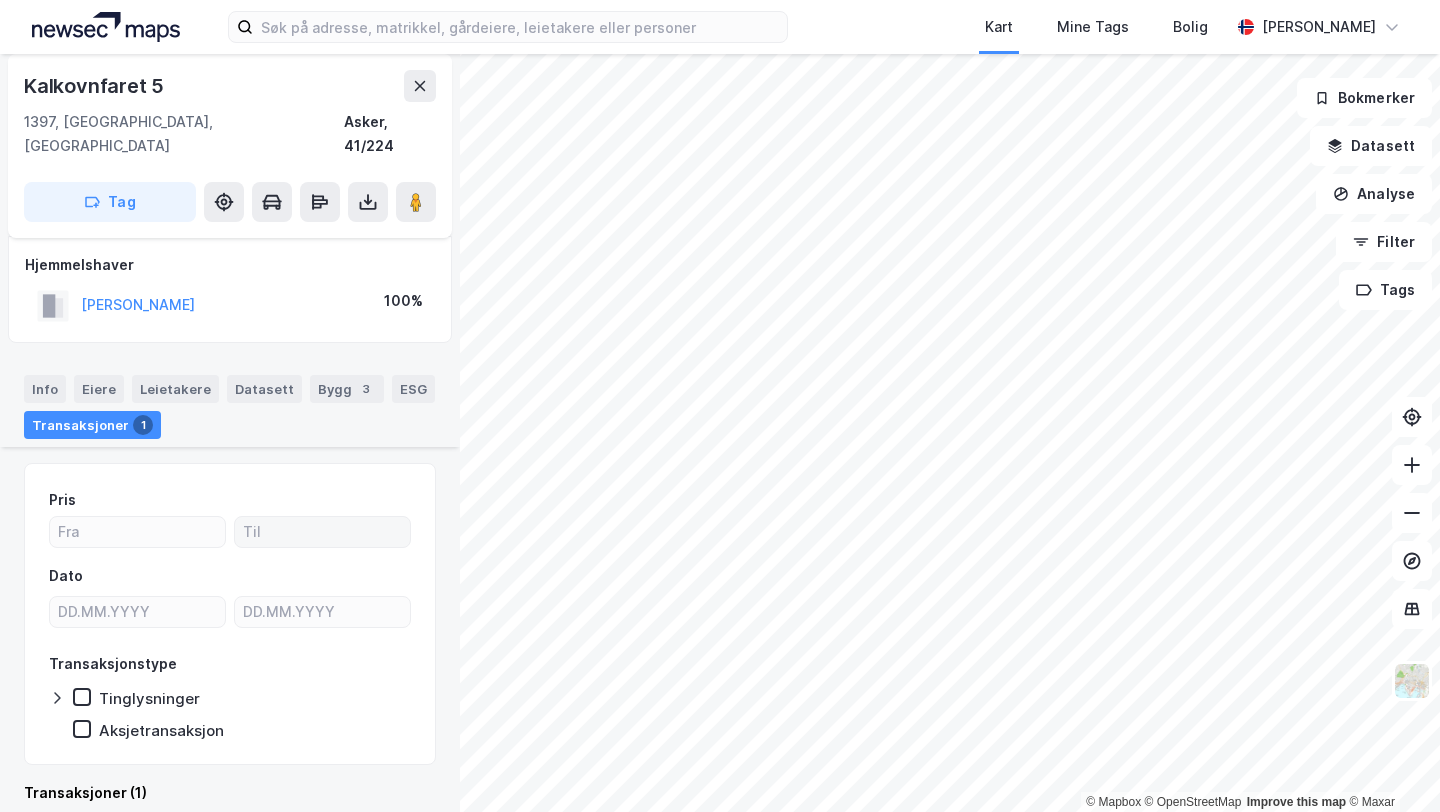 scroll, scrollTop: 207, scrollLeft: 0, axis: vertical 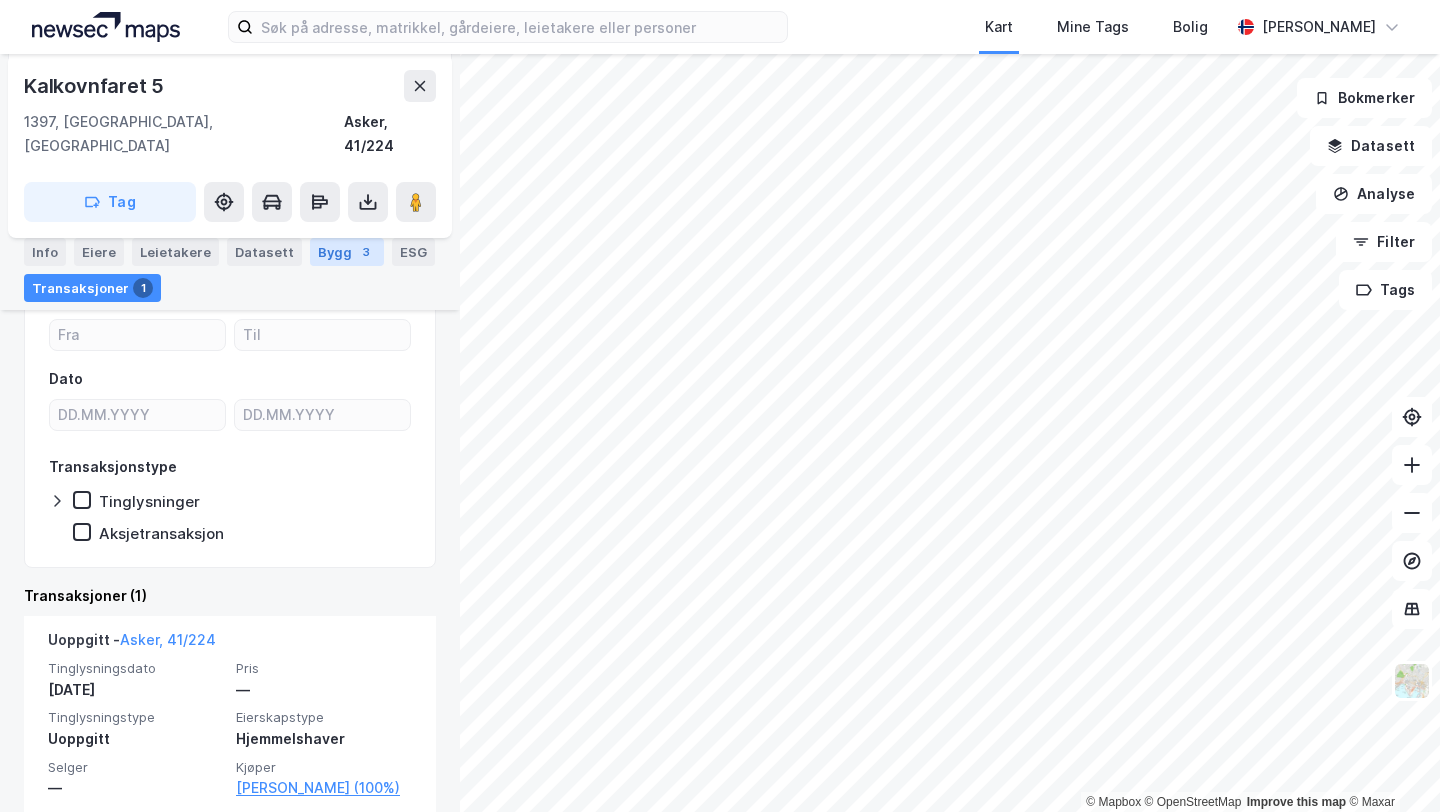 click on "Bygg 3" at bounding box center (347, 252) 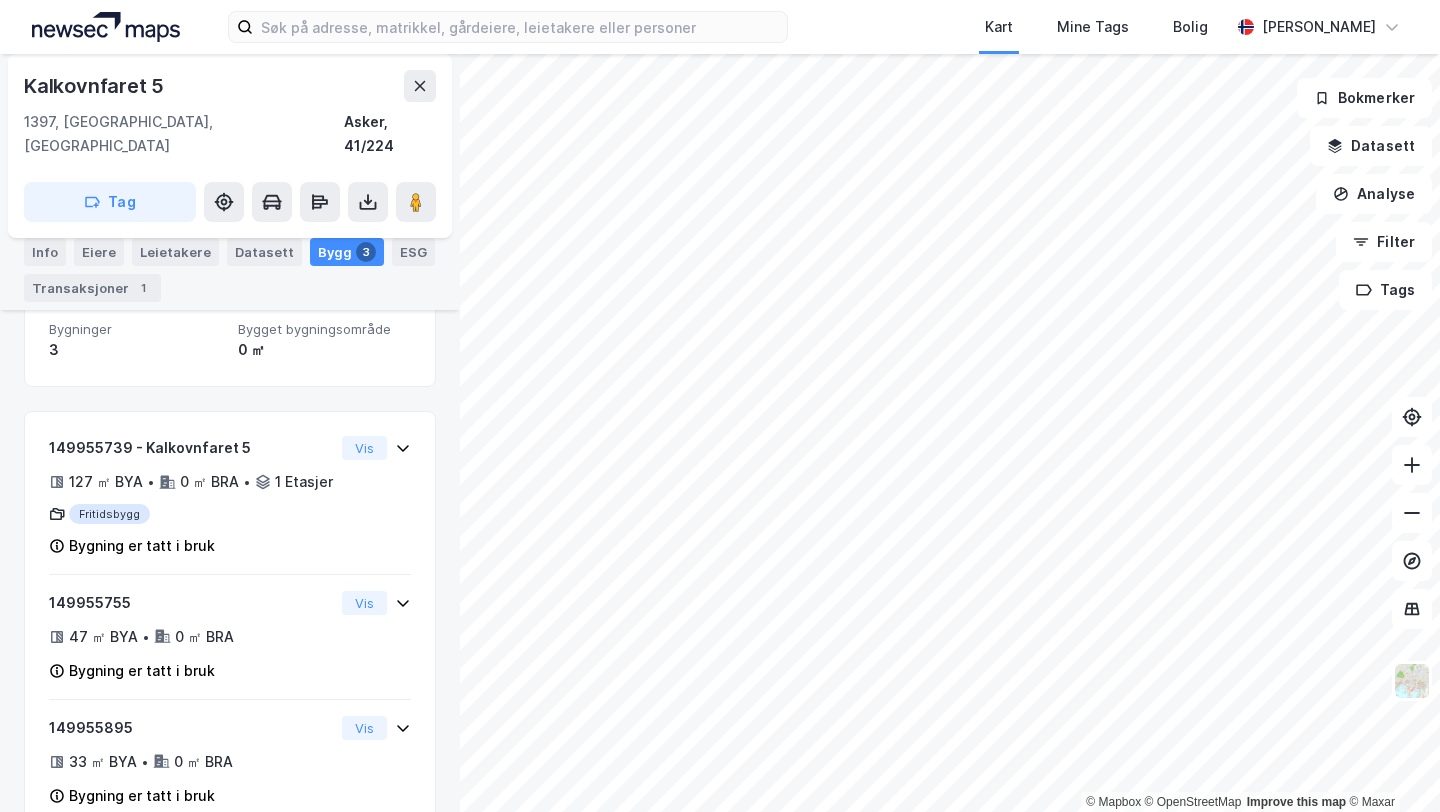 scroll, scrollTop: 198, scrollLeft: 0, axis: vertical 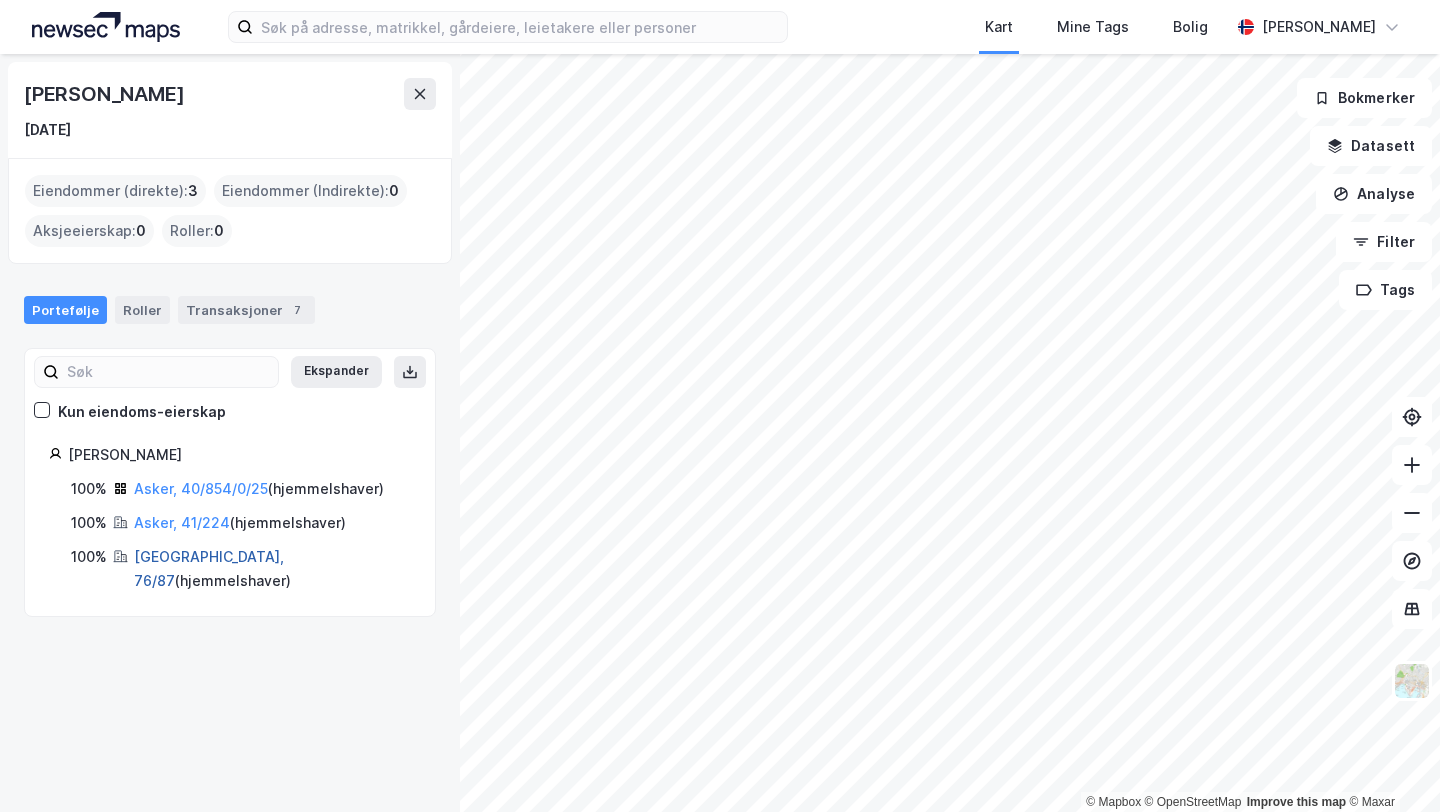 click on "[GEOGRAPHIC_DATA], 76/87" at bounding box center [209, 568] 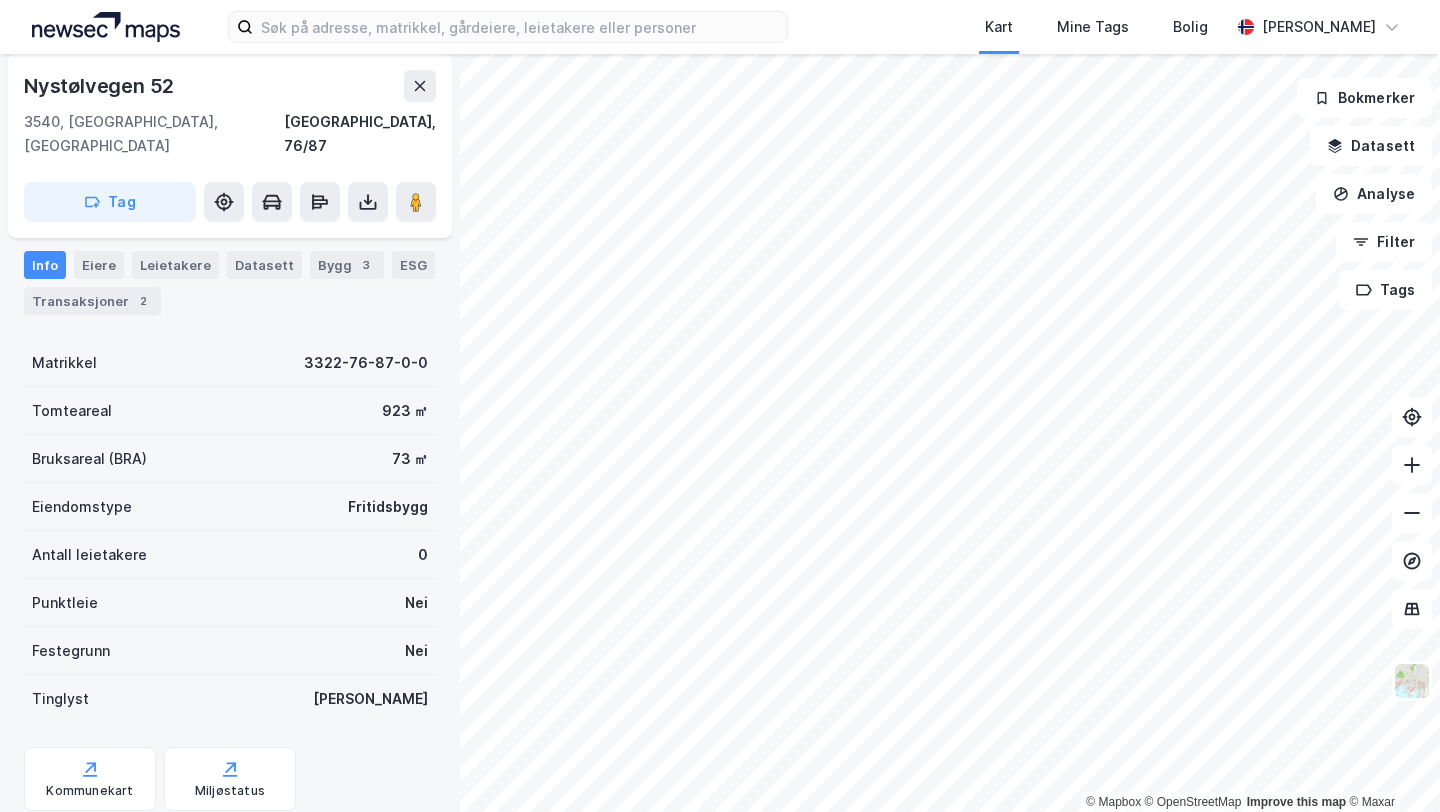 scroll, scrollTop: 0, scrollLeft: 0, axis: both 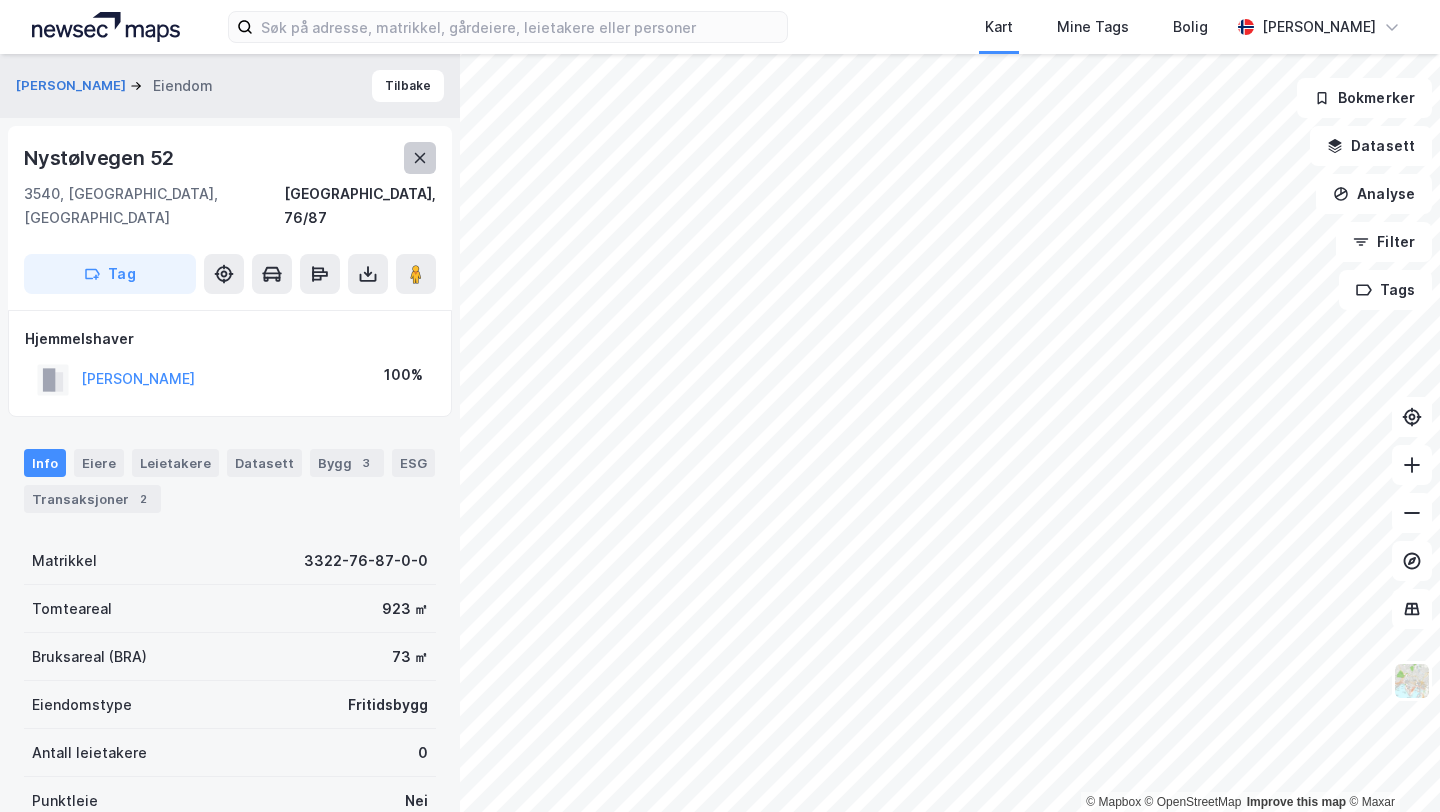 click at bounding box center [420, 158] 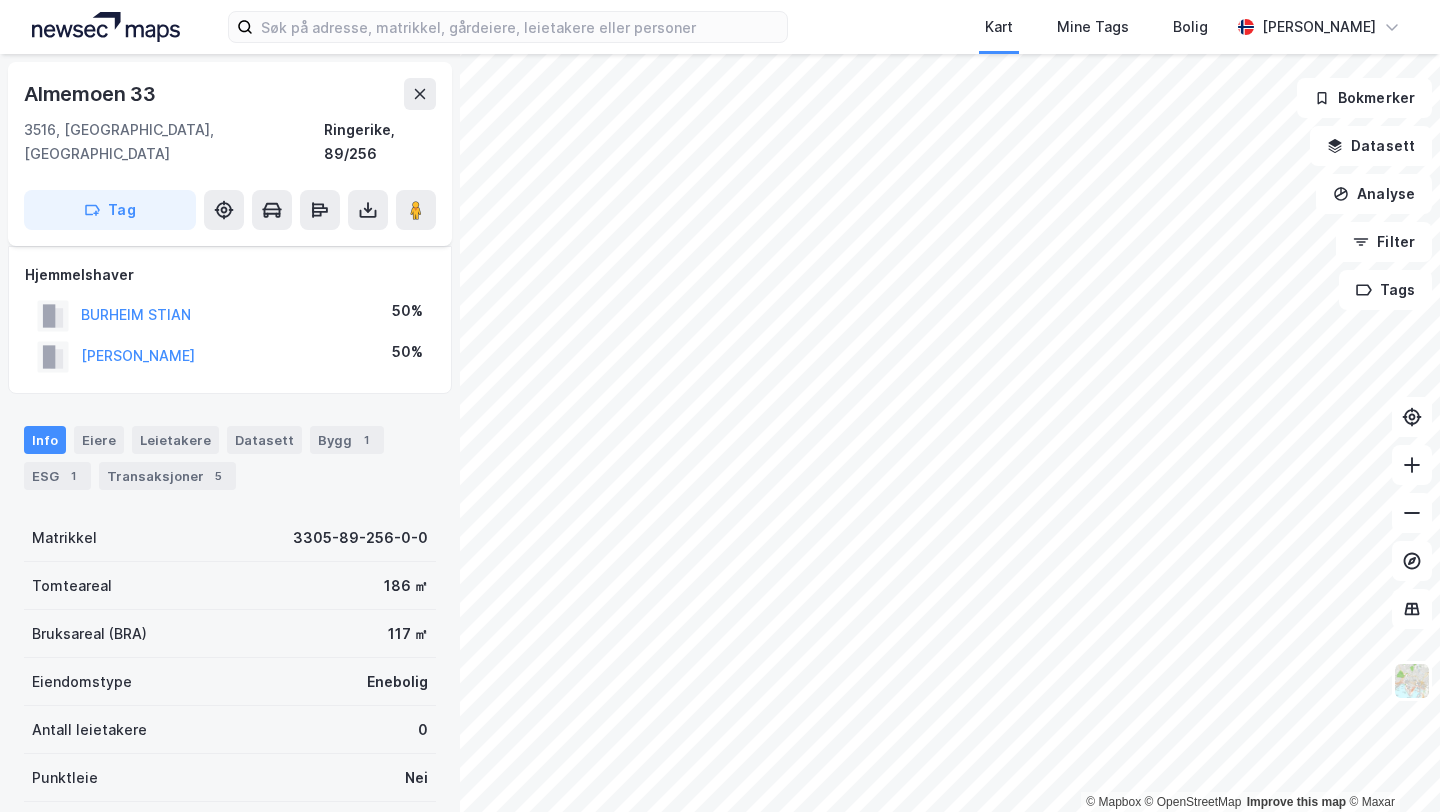 scroll, scrollTop: 17, scrollLeft: 0, axis: vertical 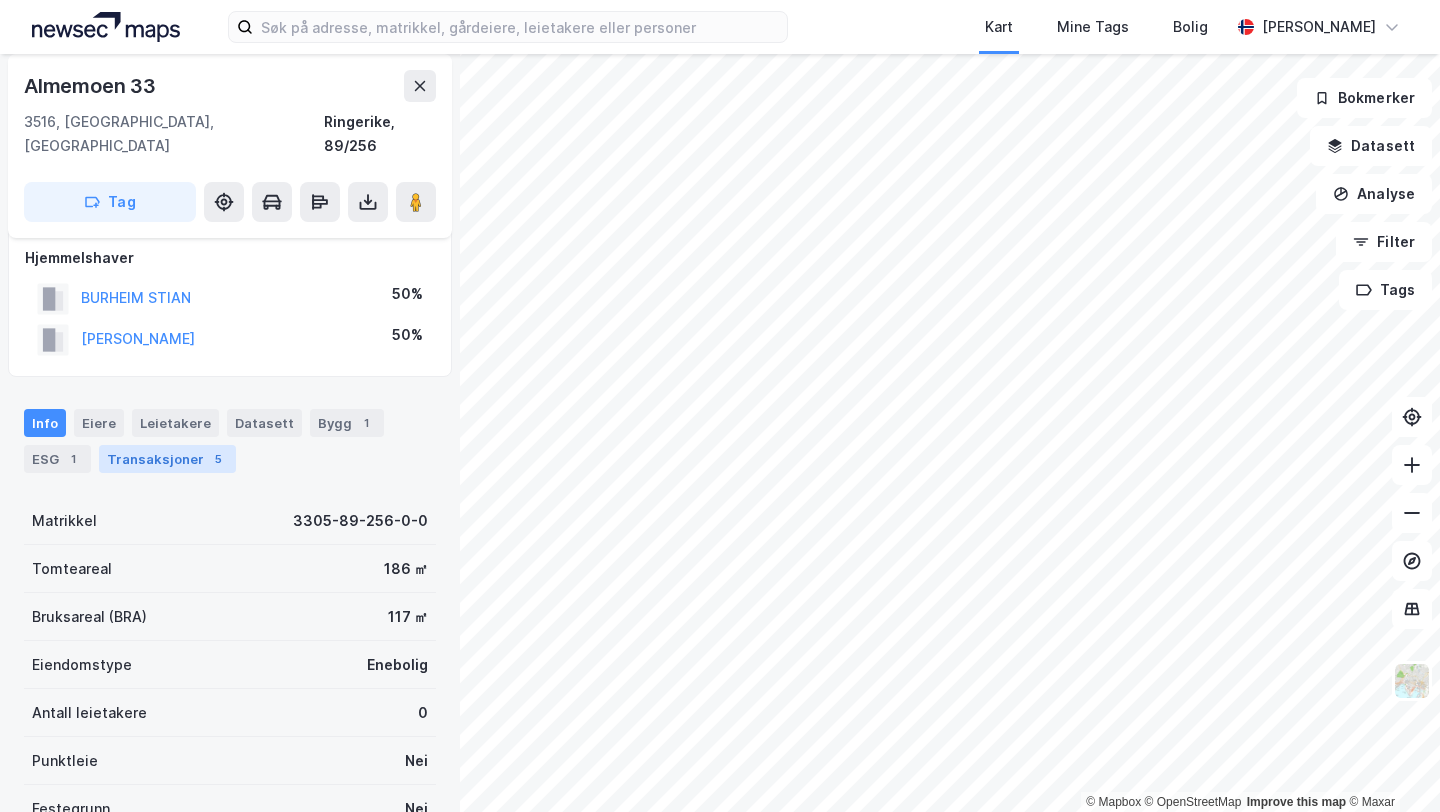 click on "Transaksjoner 5" at bounding box center [167, 459] 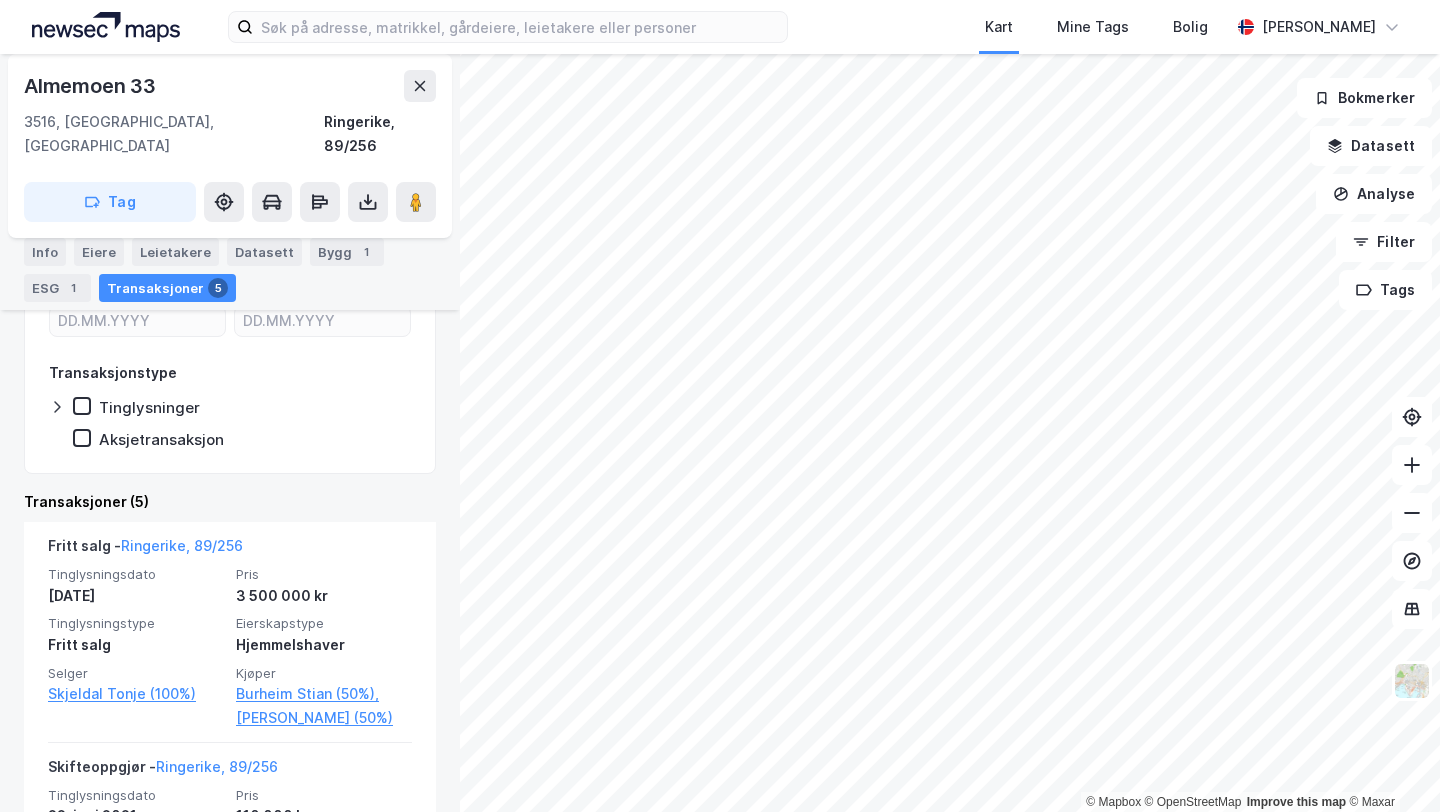 scroll, scrollTop: 347, scrollLeft: 0, axis: vertical 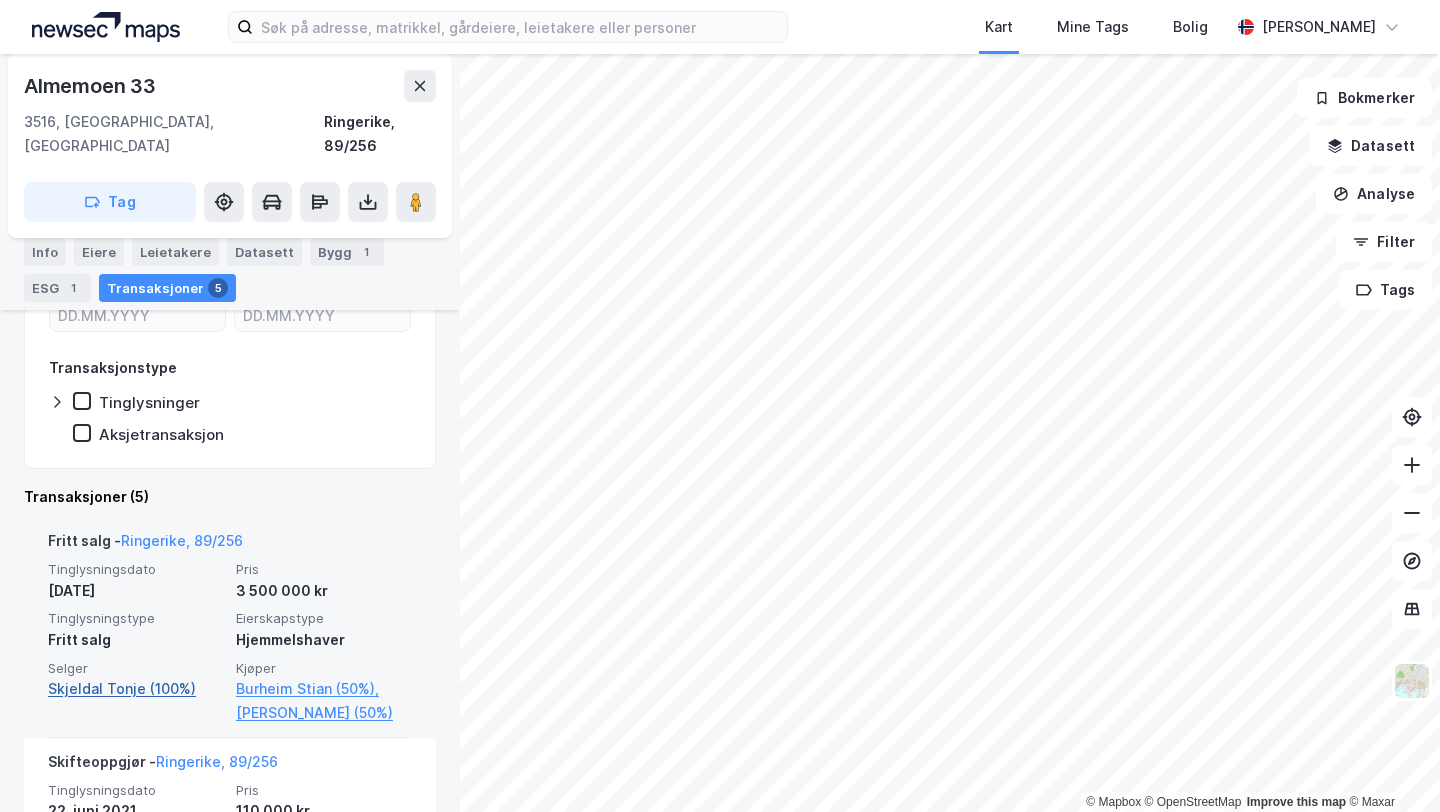 click on "Skjeldal Tonje (100%)" at bounding box center (136, 689) 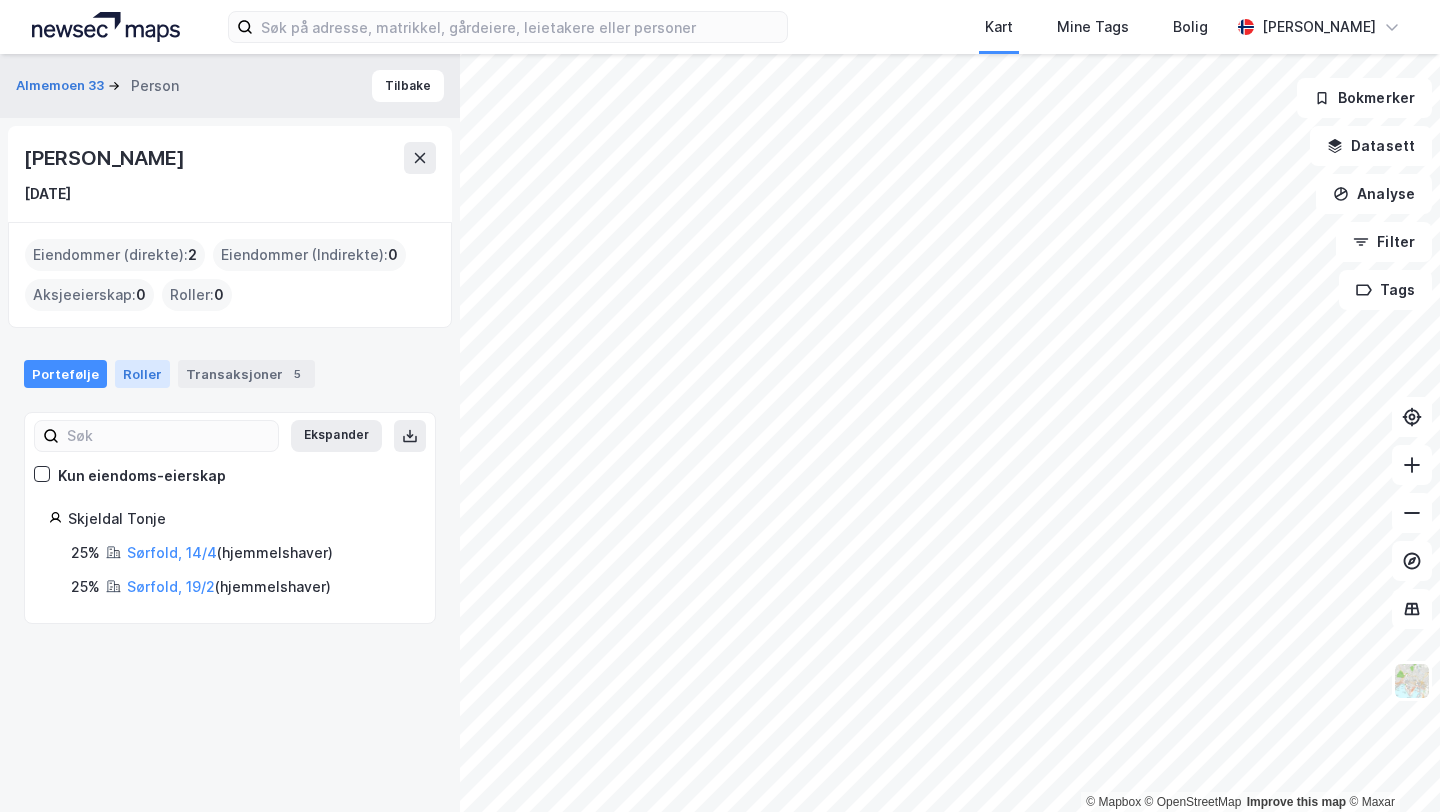 click on "Roller" at bounding box center (142, 374) 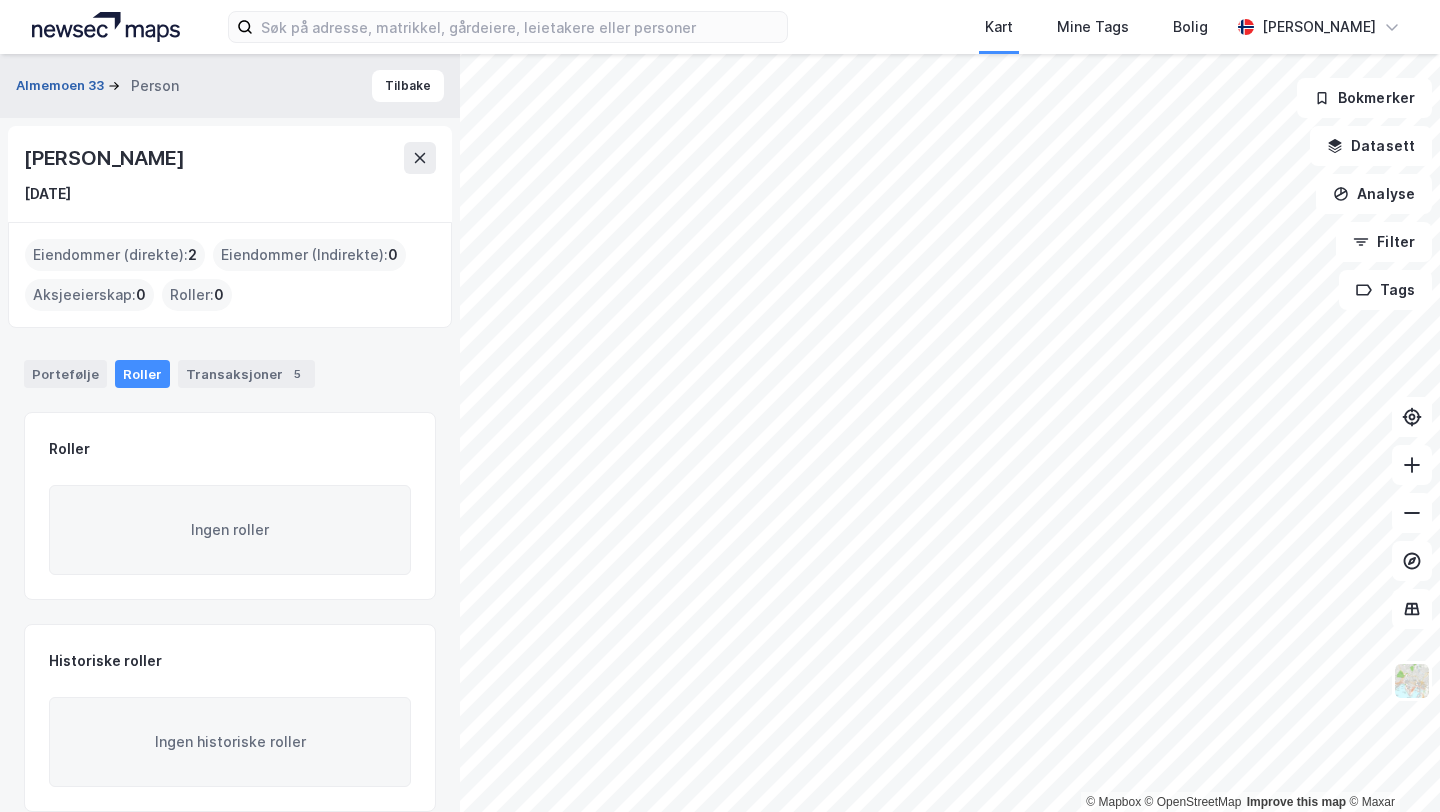 click on "Almemoen 33" at bounding box center [62, 86] 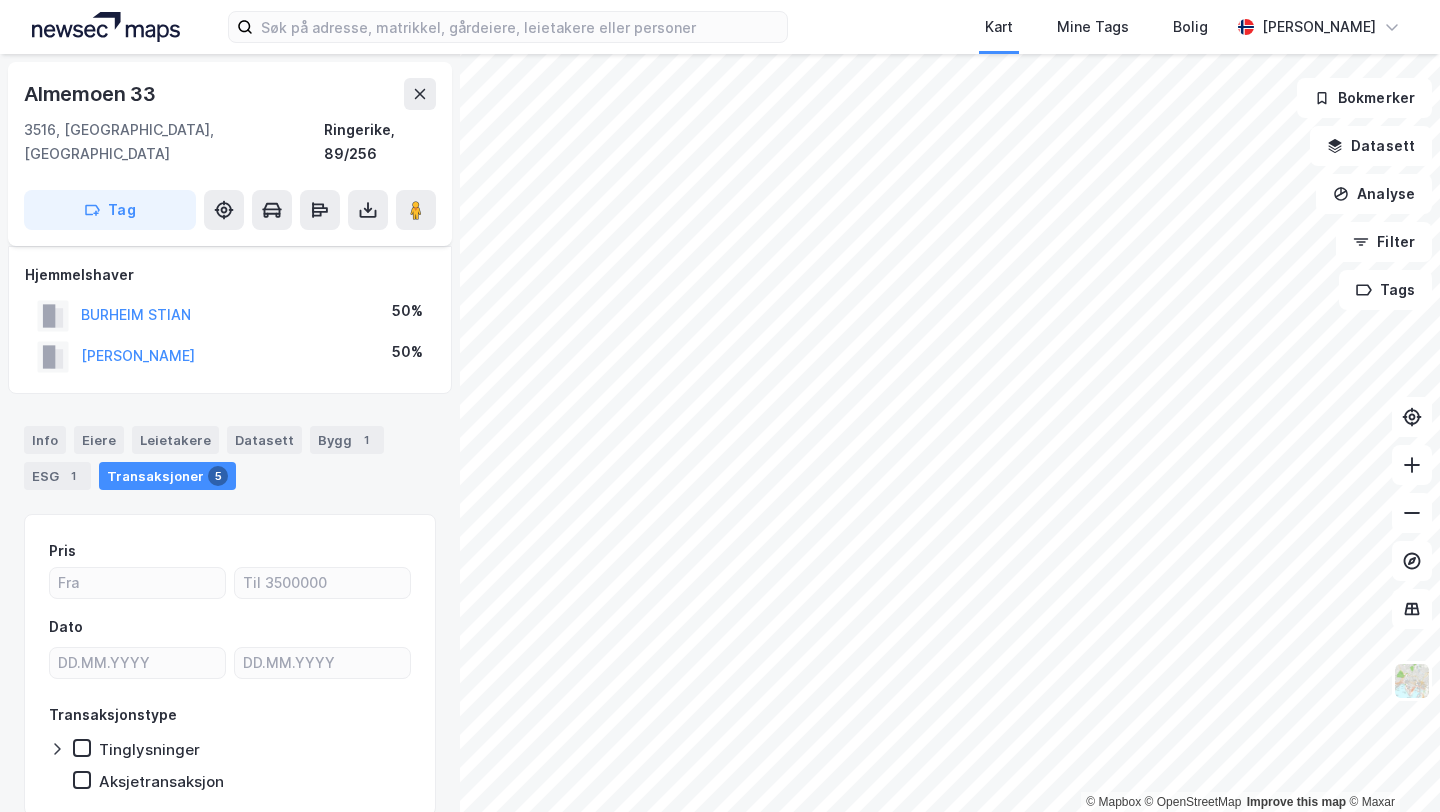 scroll, scrollTop: 52, scrollLeft: 0, axis: vertical 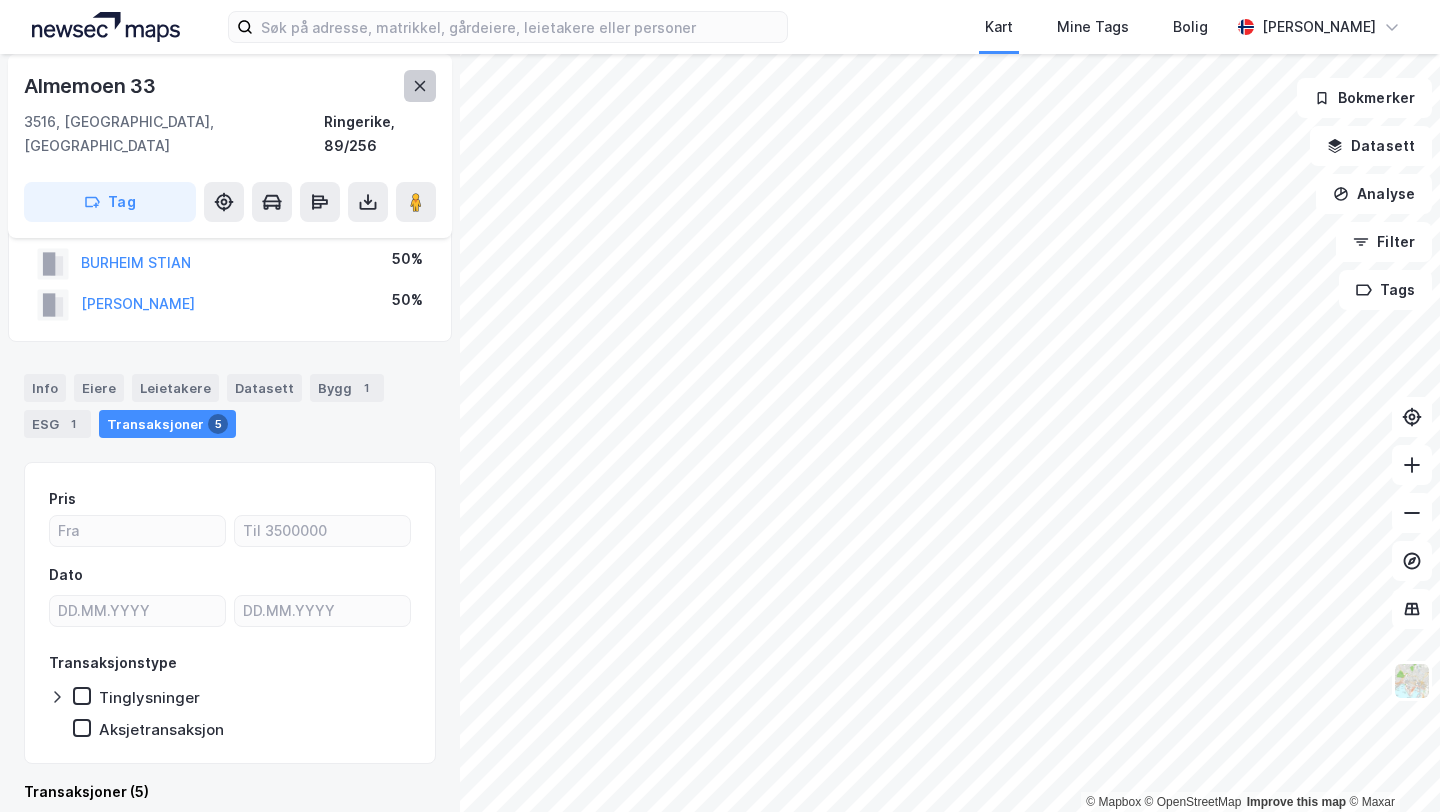 click 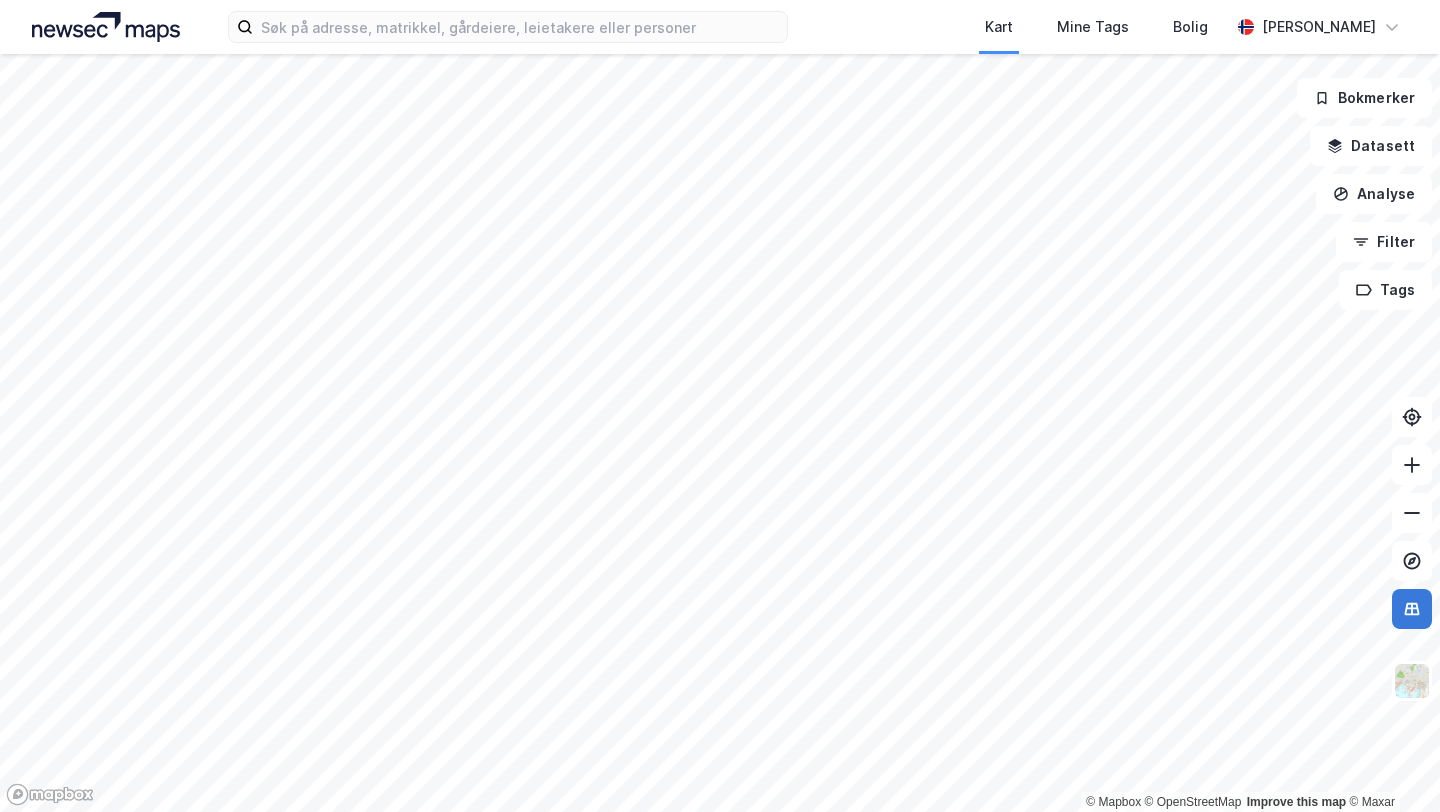 click at bounding box center (1412, 609) 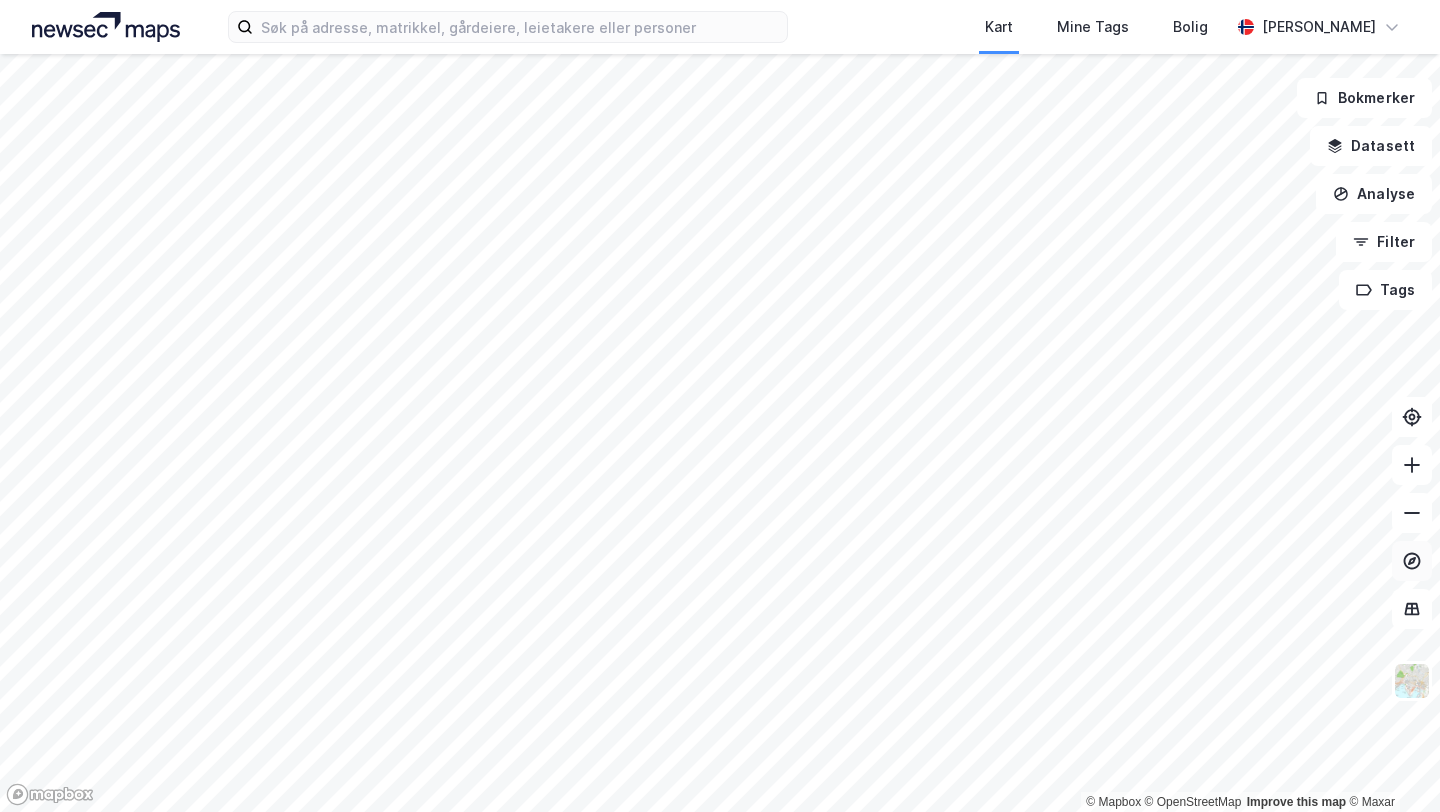 click 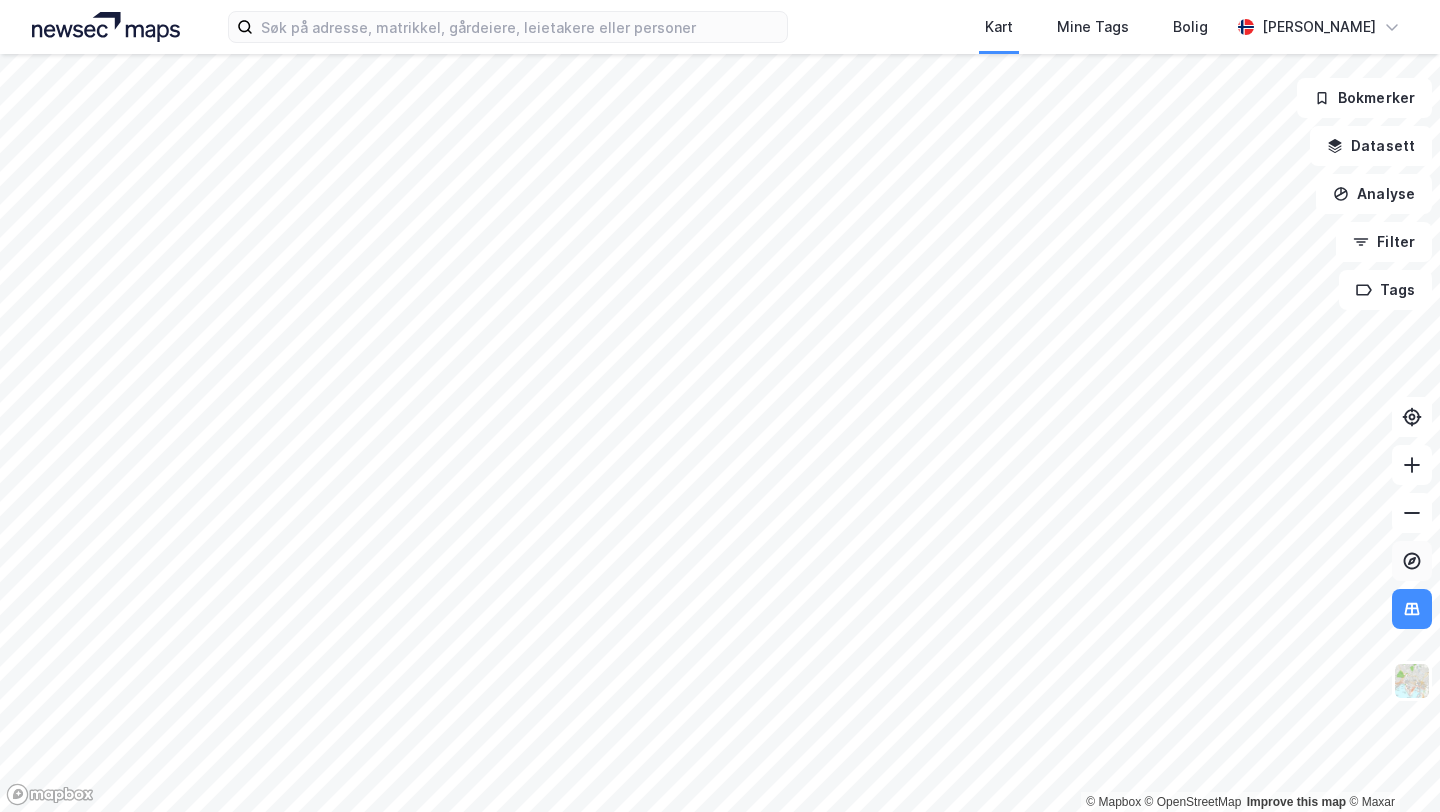 click 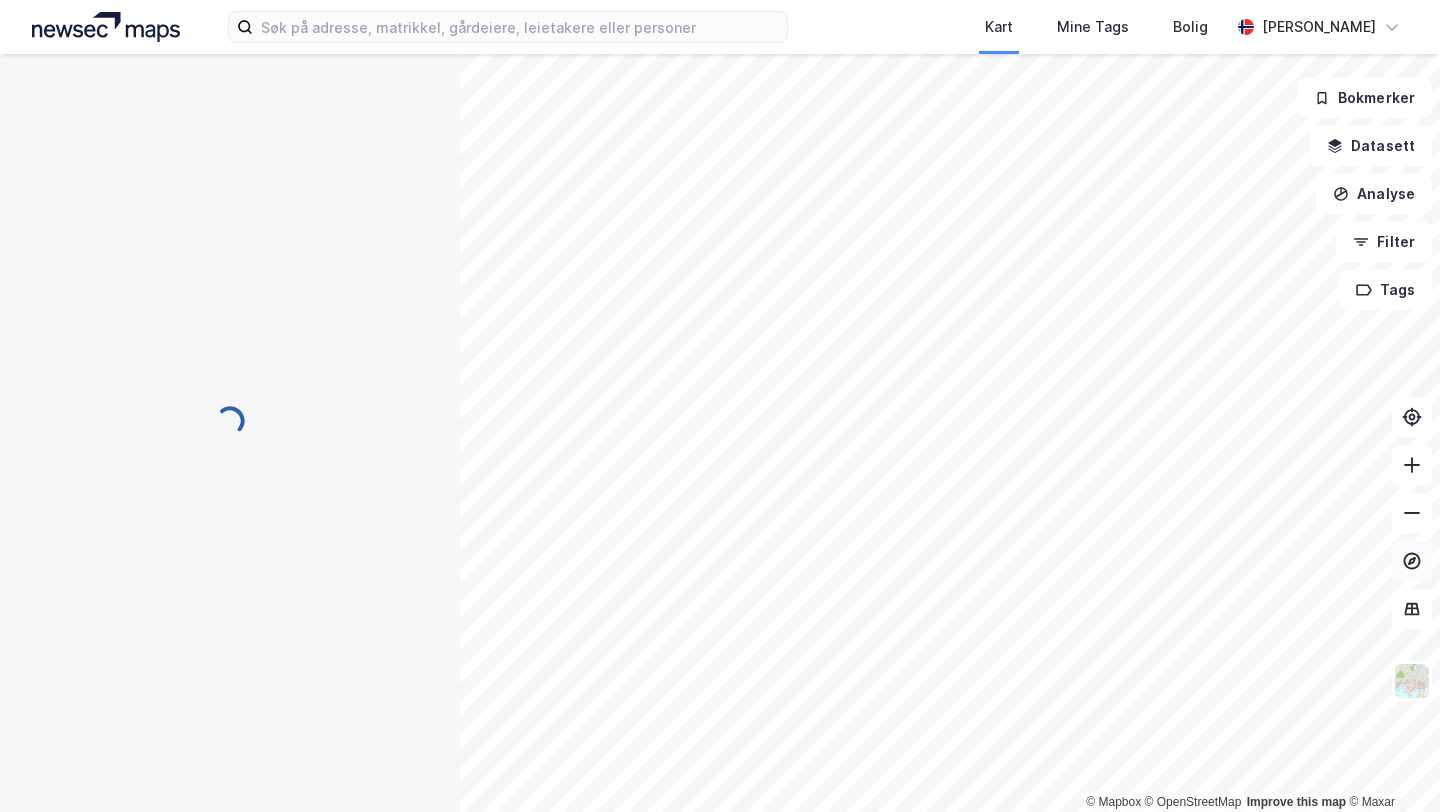 scroll, scrollTop: 11, scrollLeft: 0, axis: vertical 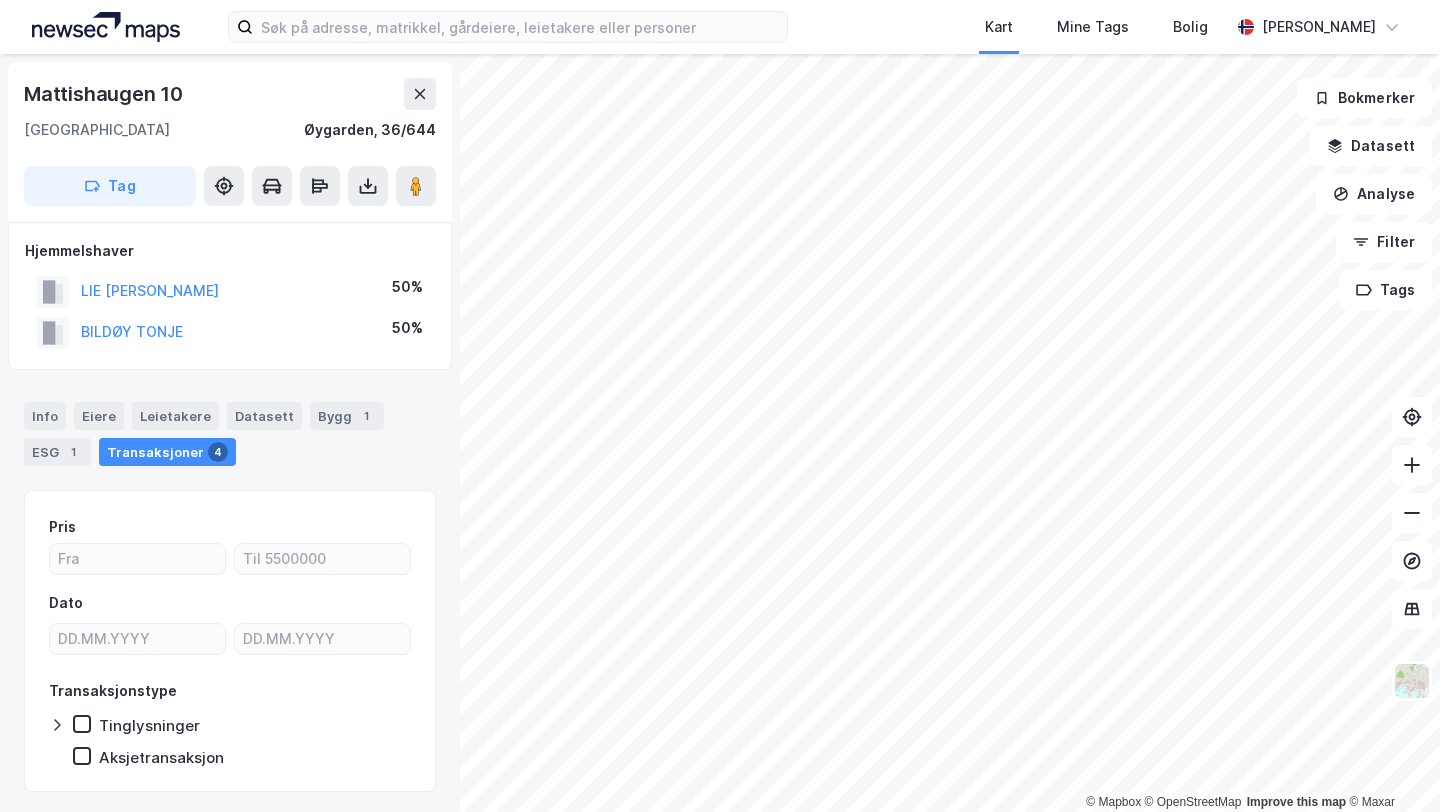 click on "Mattishaugen 10" at bounding box center [105, 94] 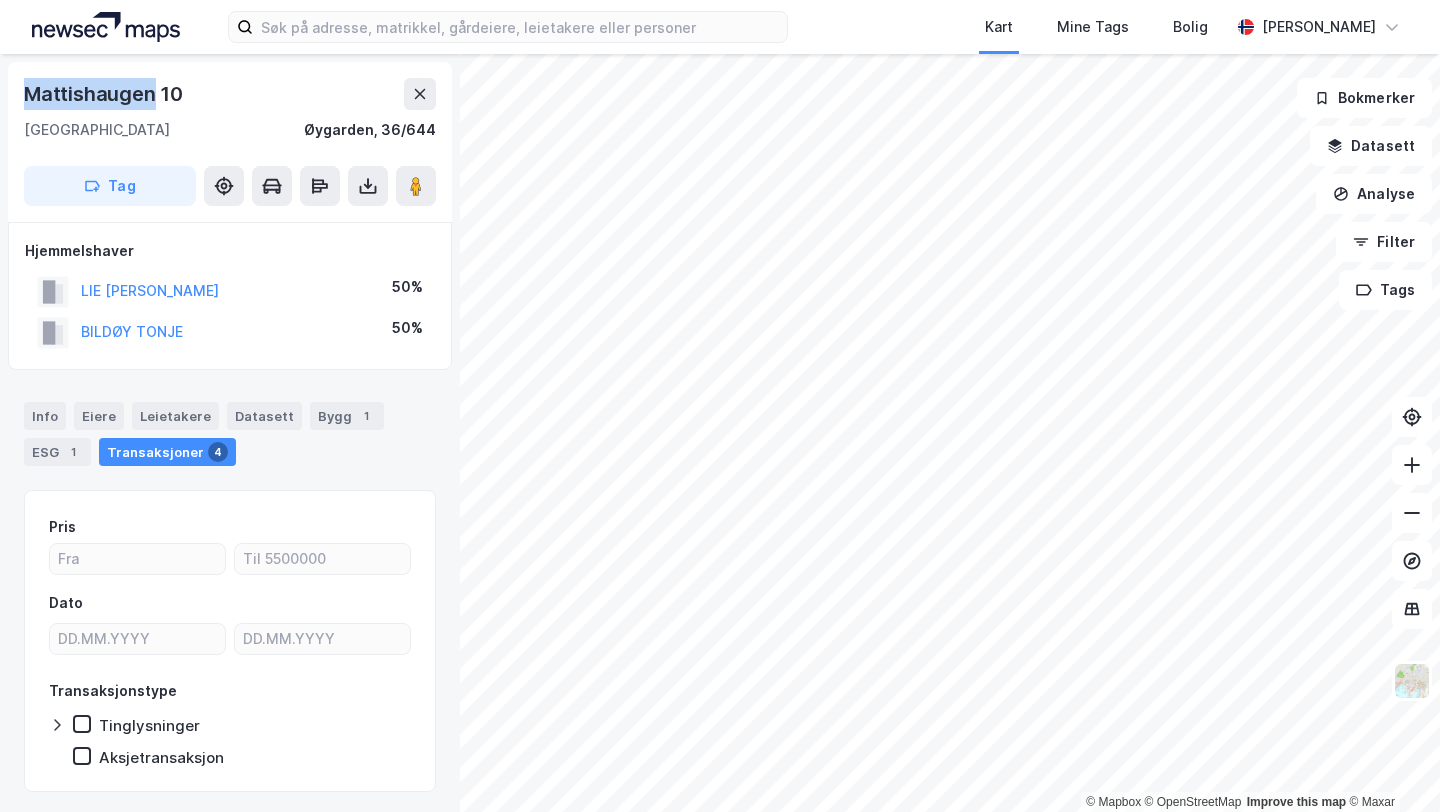 click on "Mattishaugen 10" at bounding box center (105, 94) 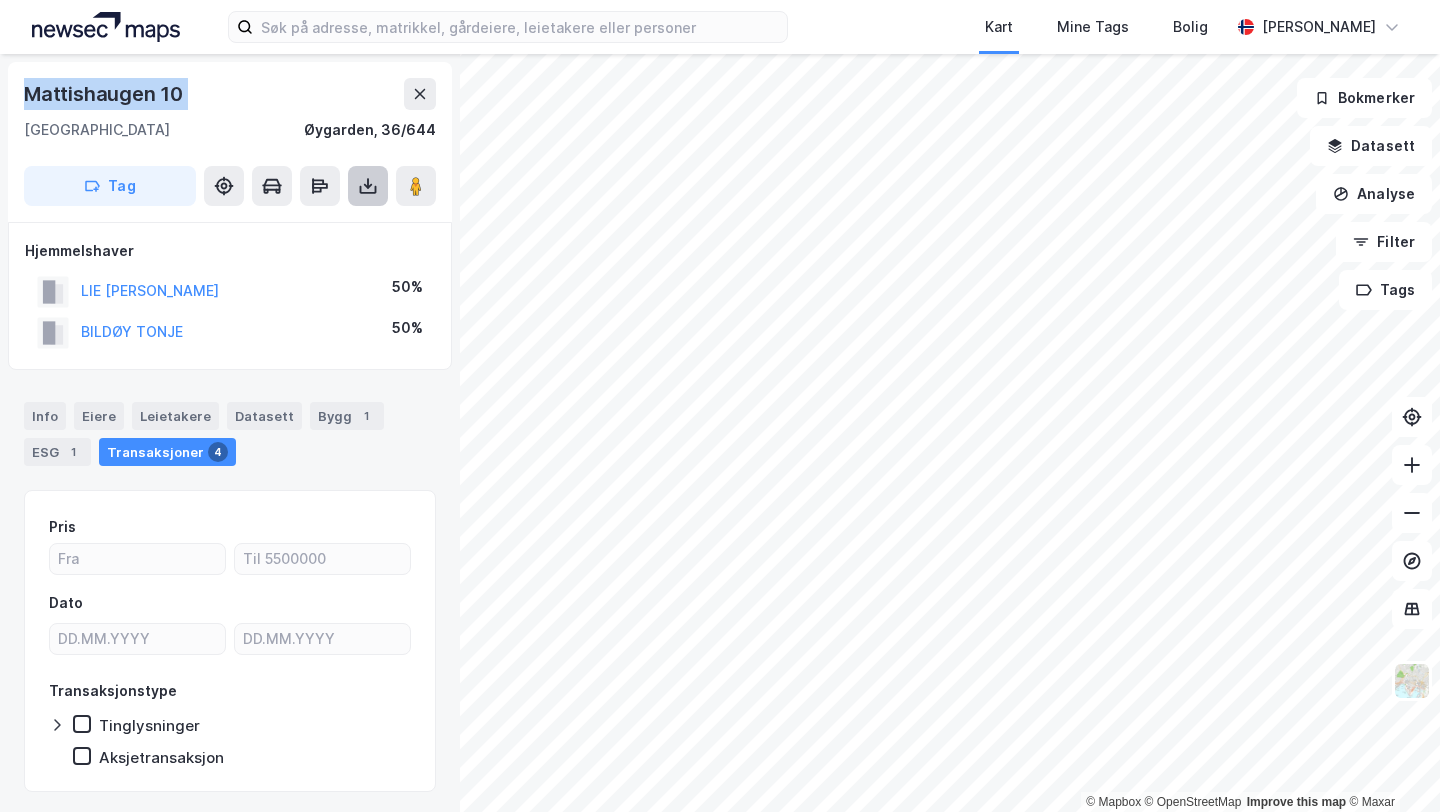 click at bounding box center [368, 186] 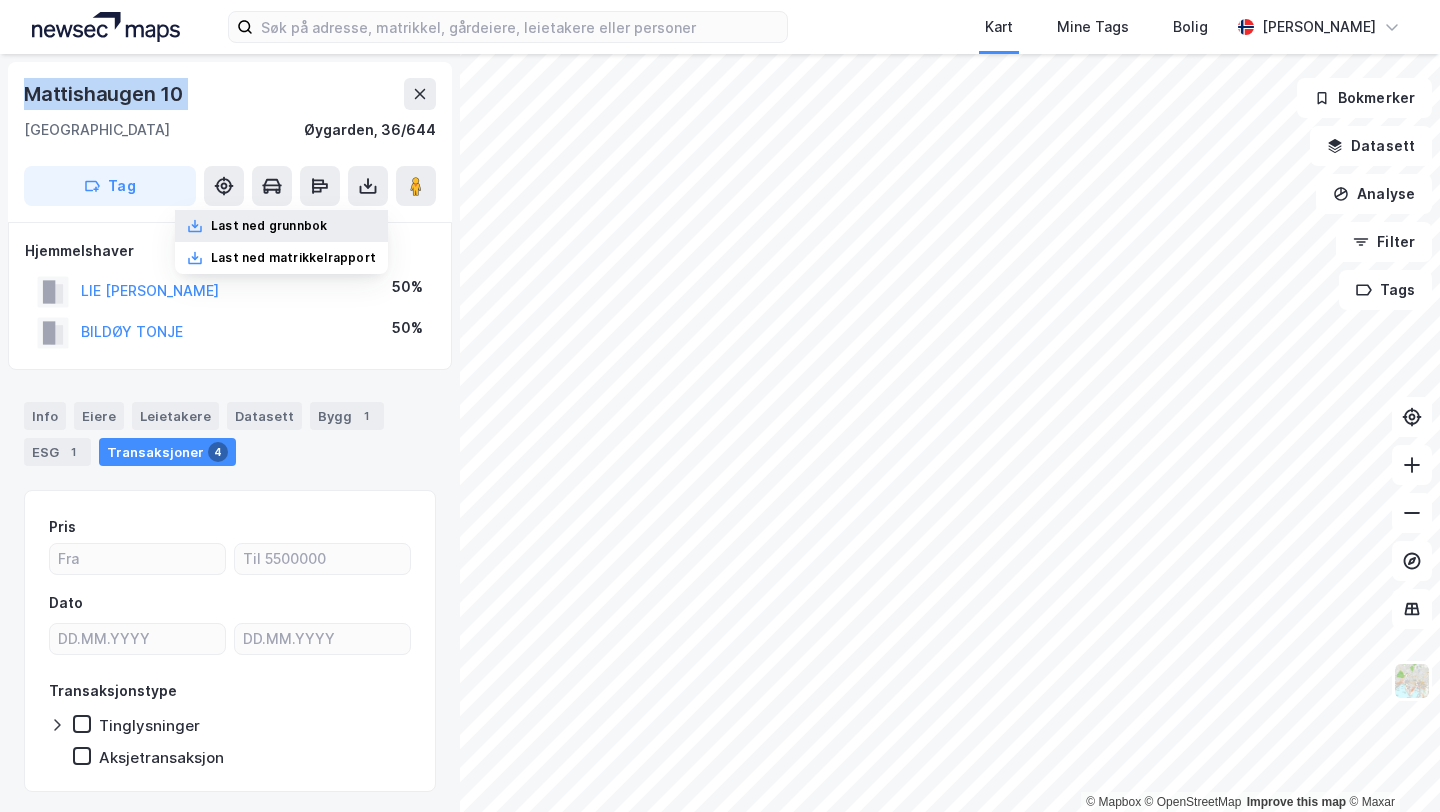 click on "Last ned grunnbok" at bounding box center [281, 226] 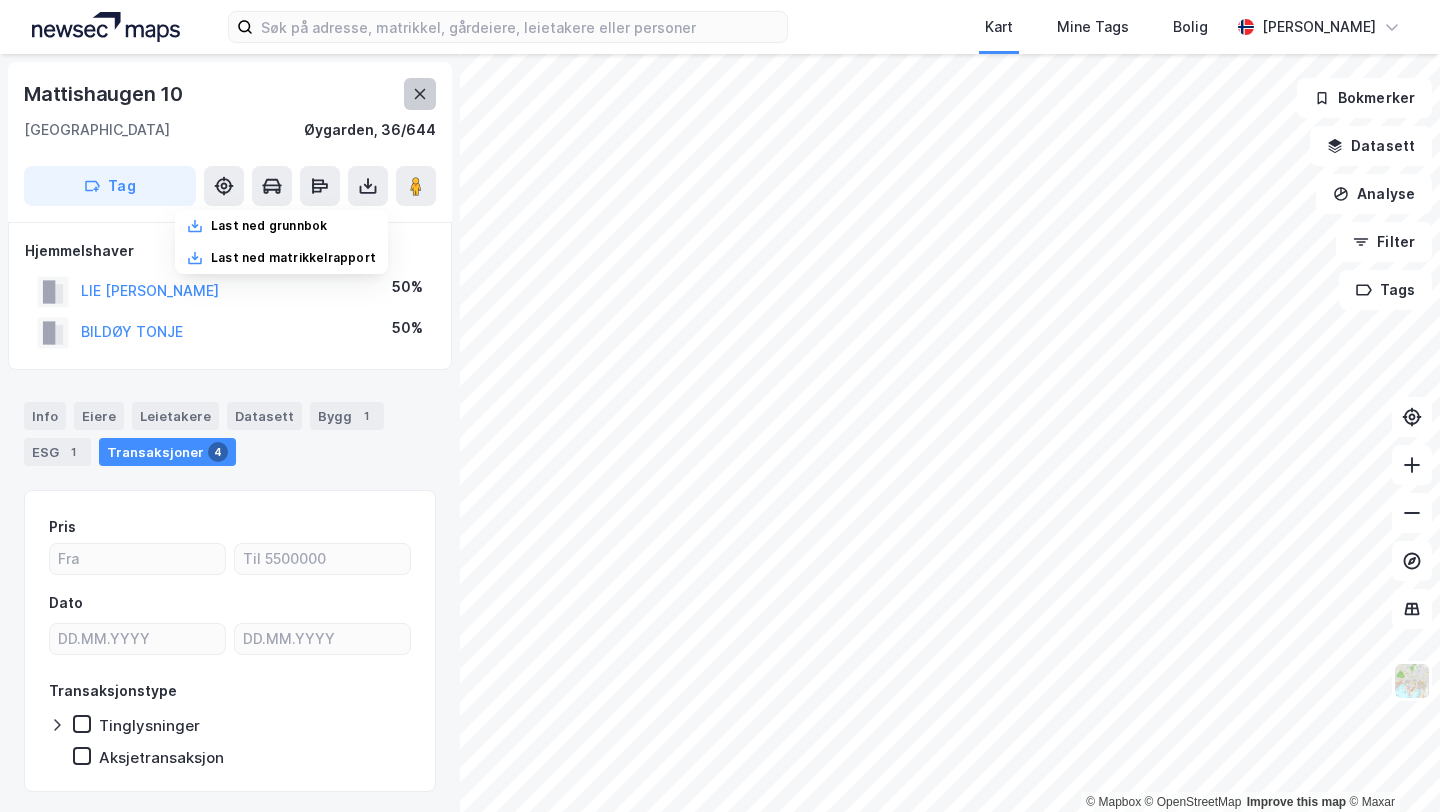 click 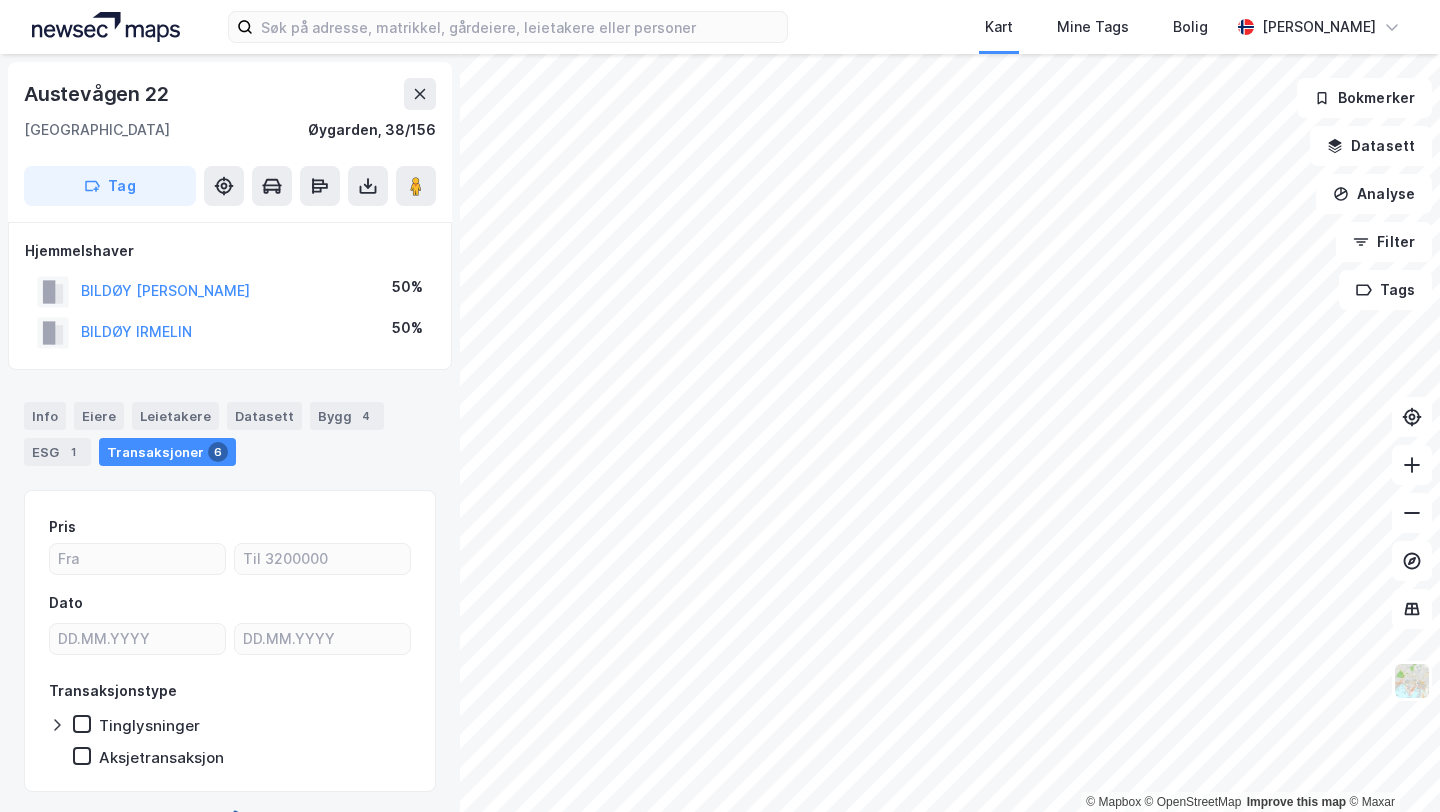 scroll, scrollTop: 52, scrollLeft: 0, axis: vertical 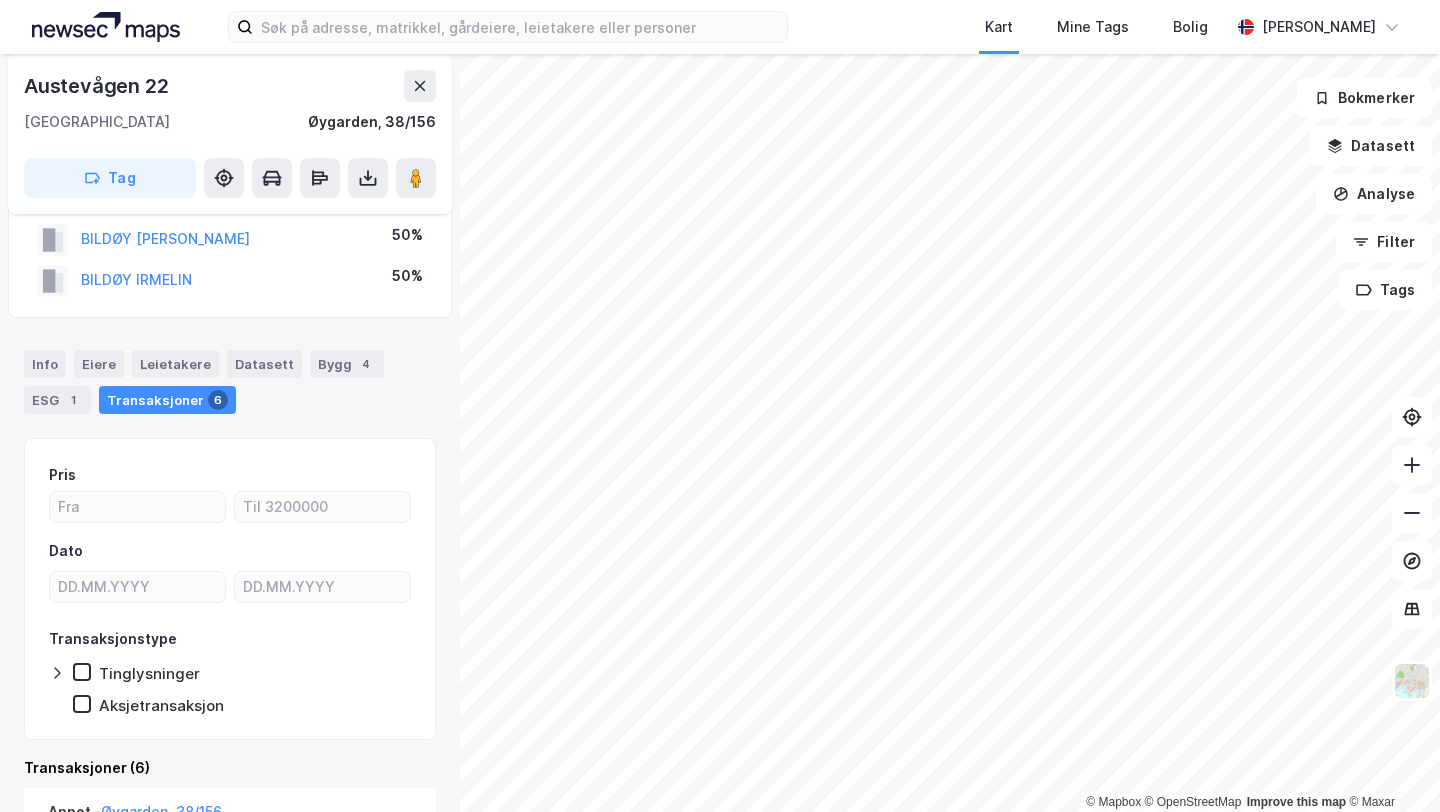 click on "Austevågen 22" at bounding box center (98, 86) 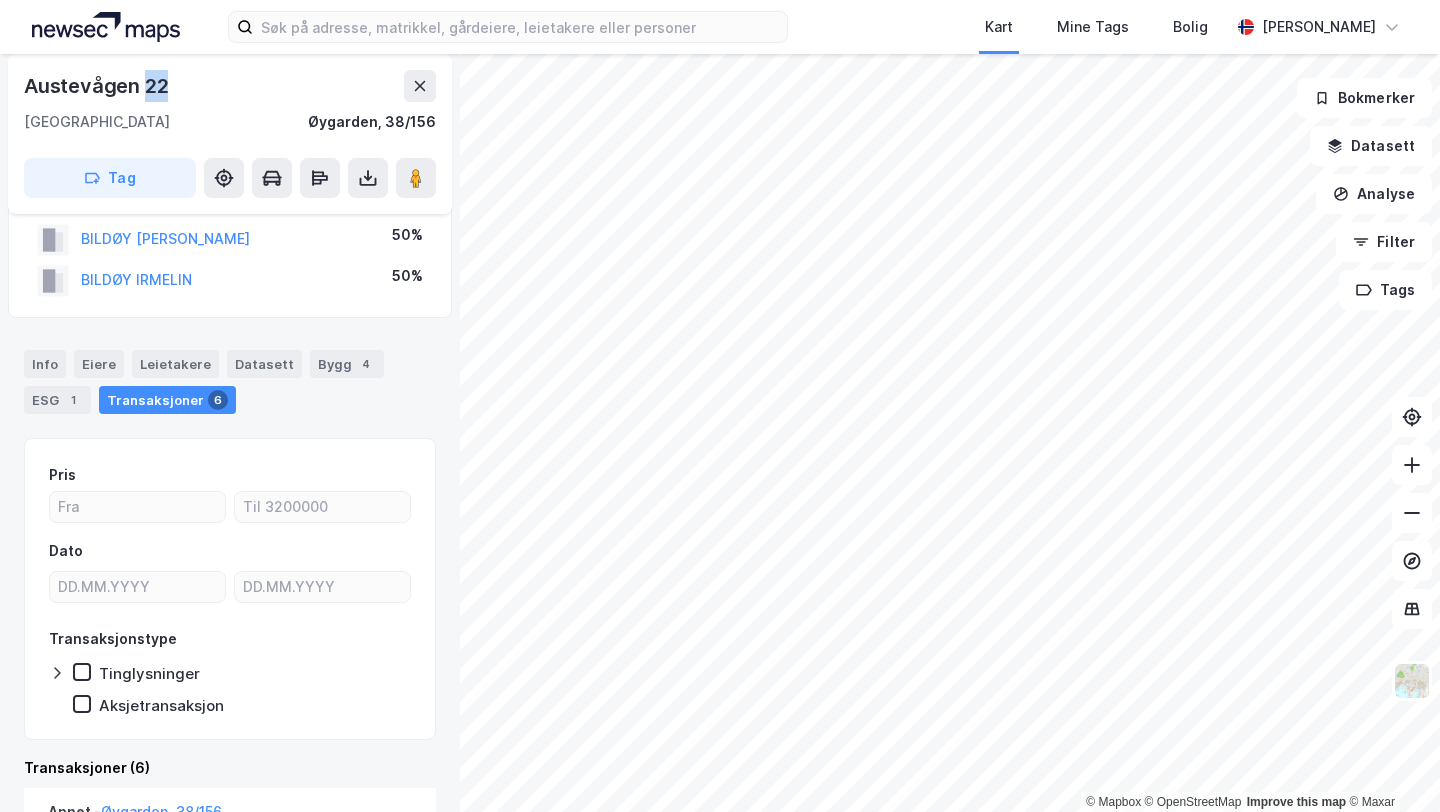 click on "Austevågen 22" at bounding box center (98, 86) 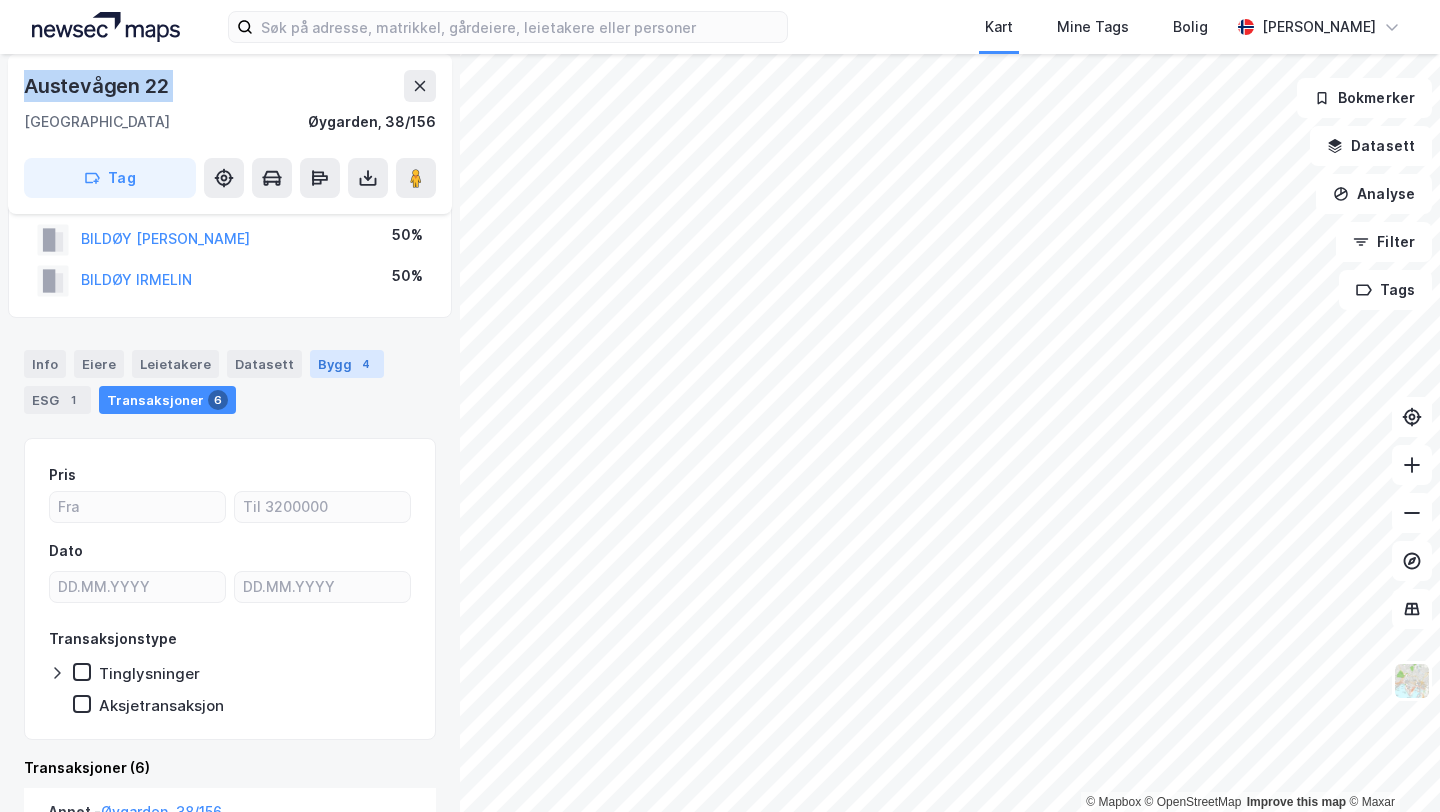 click on "Bygg 4" at bounding box center (347, 364) 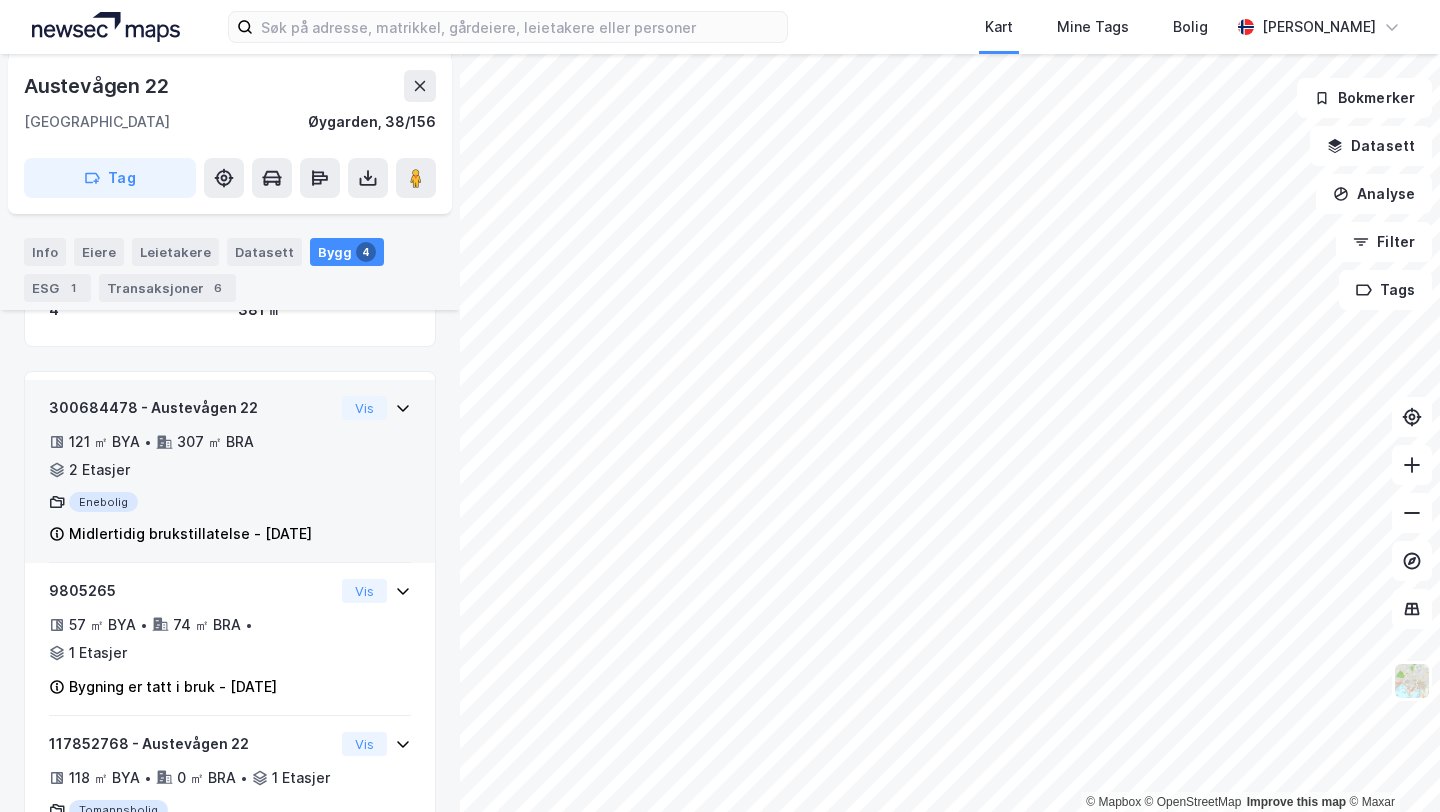 scroll, scrollTop: 229, scrollLeft: 0, axis: vertical 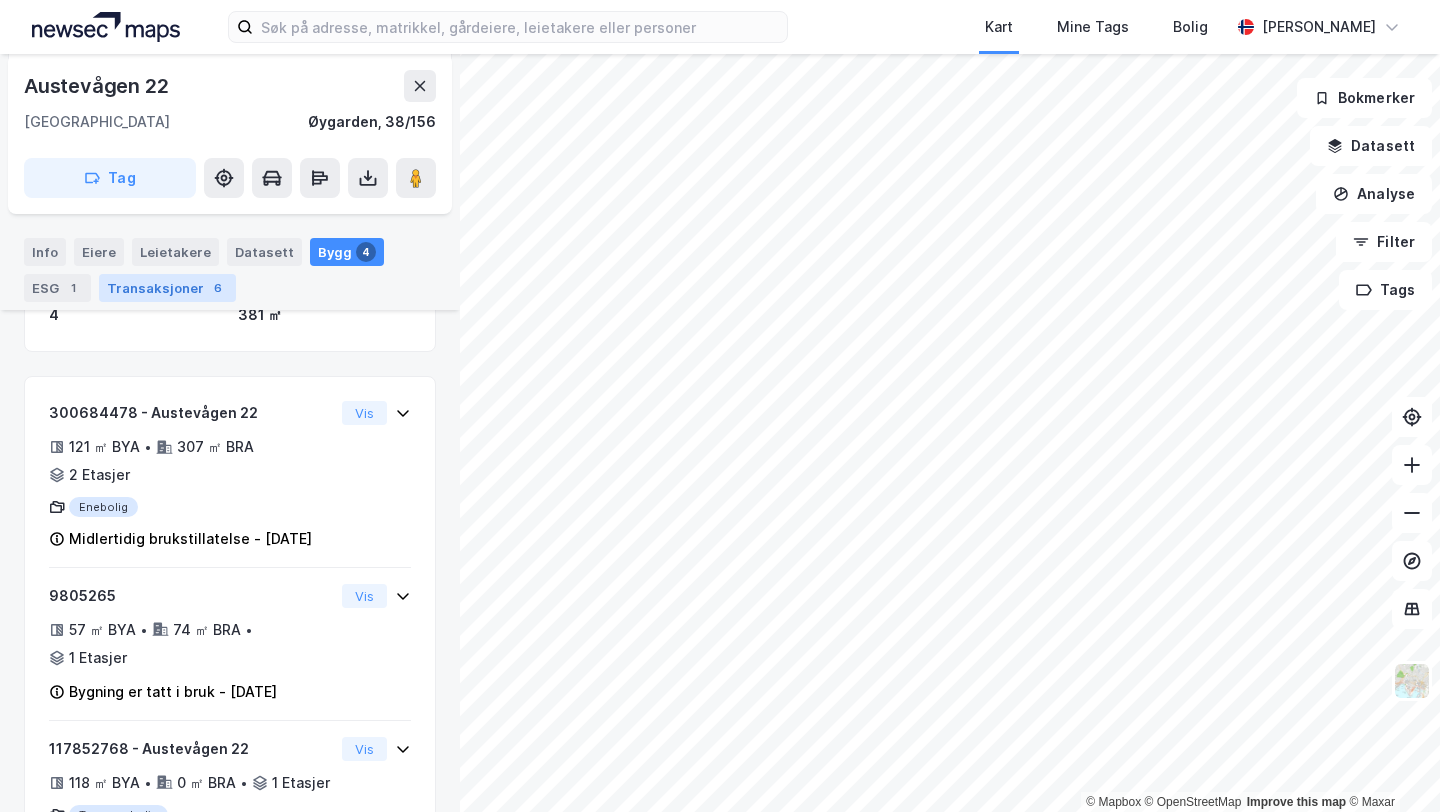 click on "Transaksjoner 6" at bounding box center [167, 288] 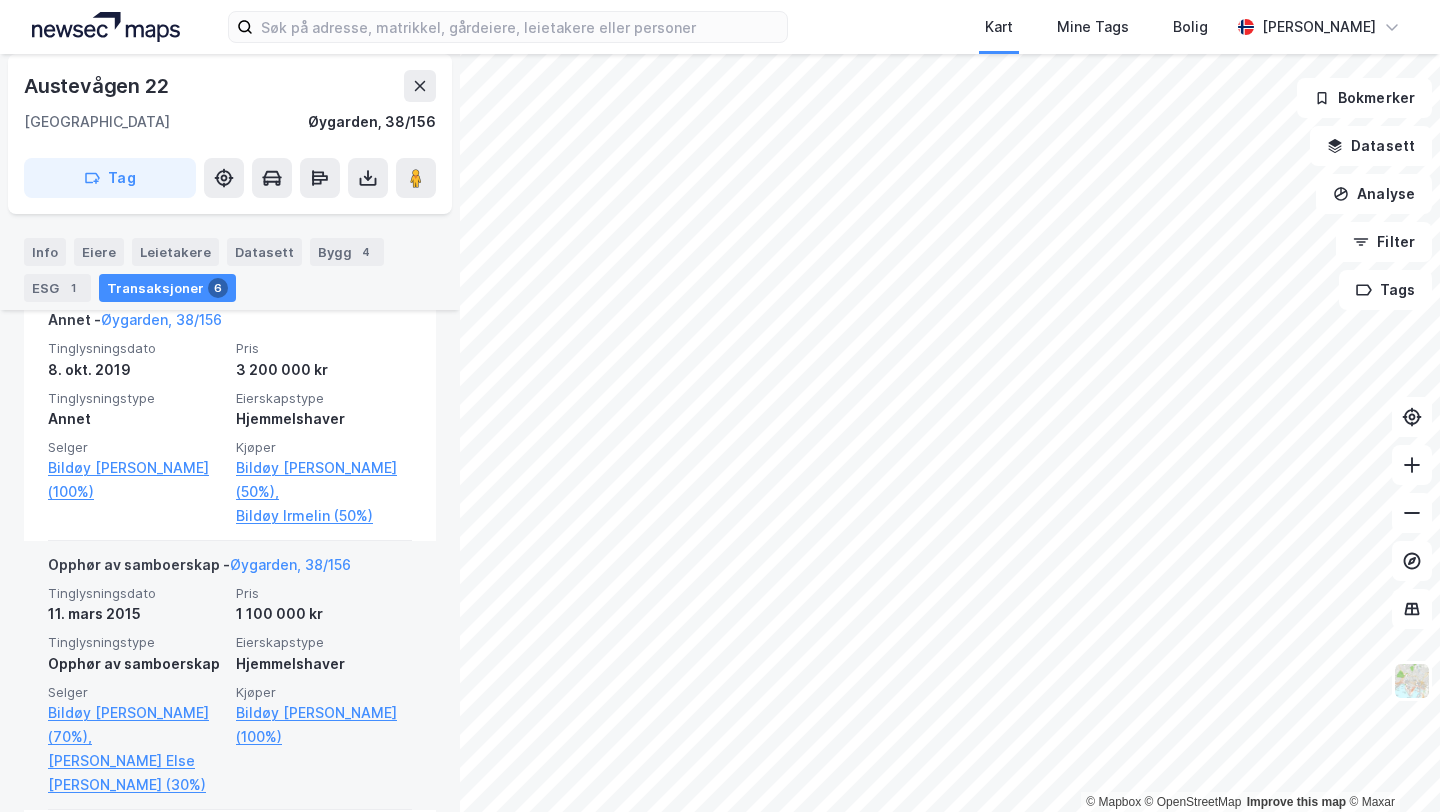 scroll, scrollTop: 543, scrollLeft: 0, axis: vertical 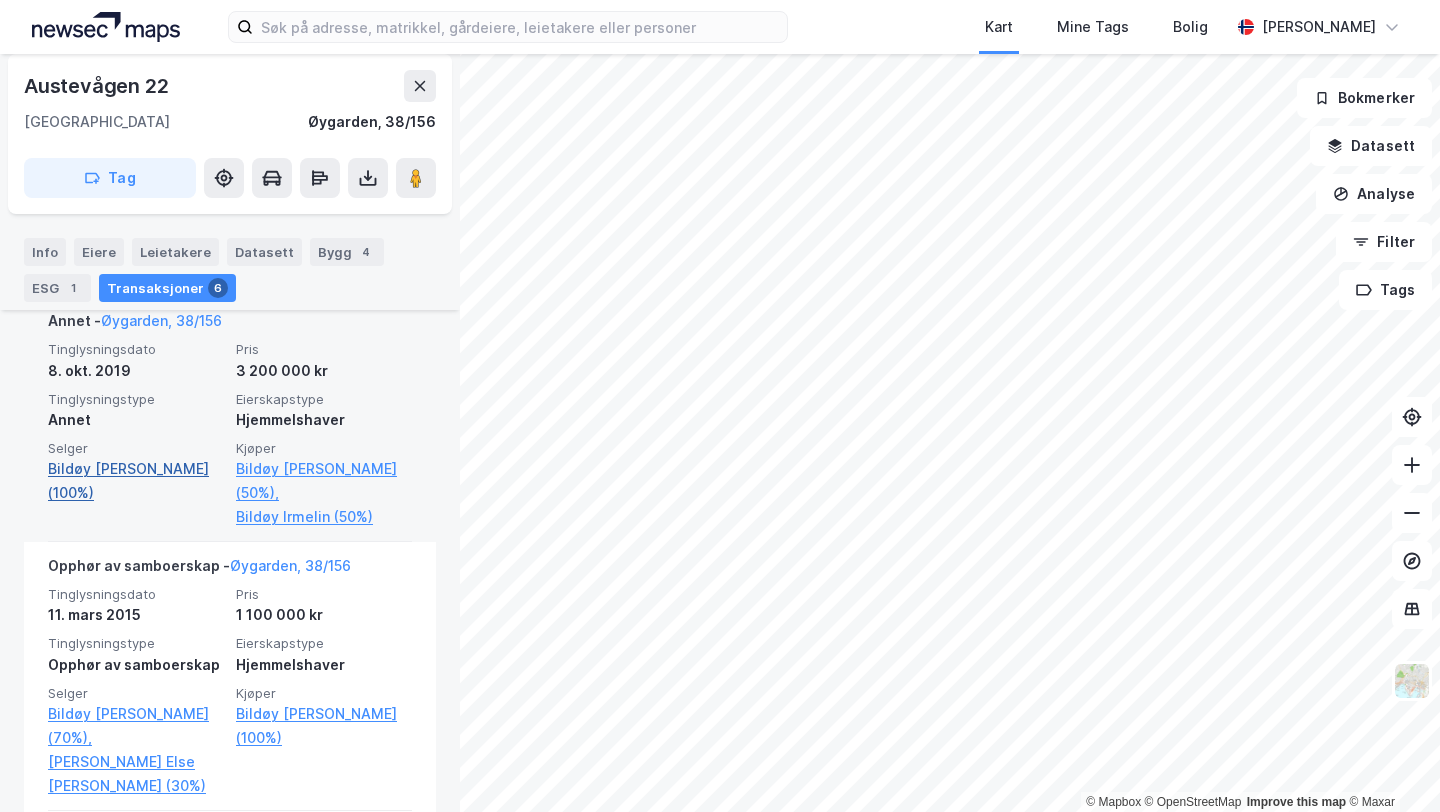 click on "Bildøy [PERSON_NAME] (100%)" at bounding box center [136, 481] 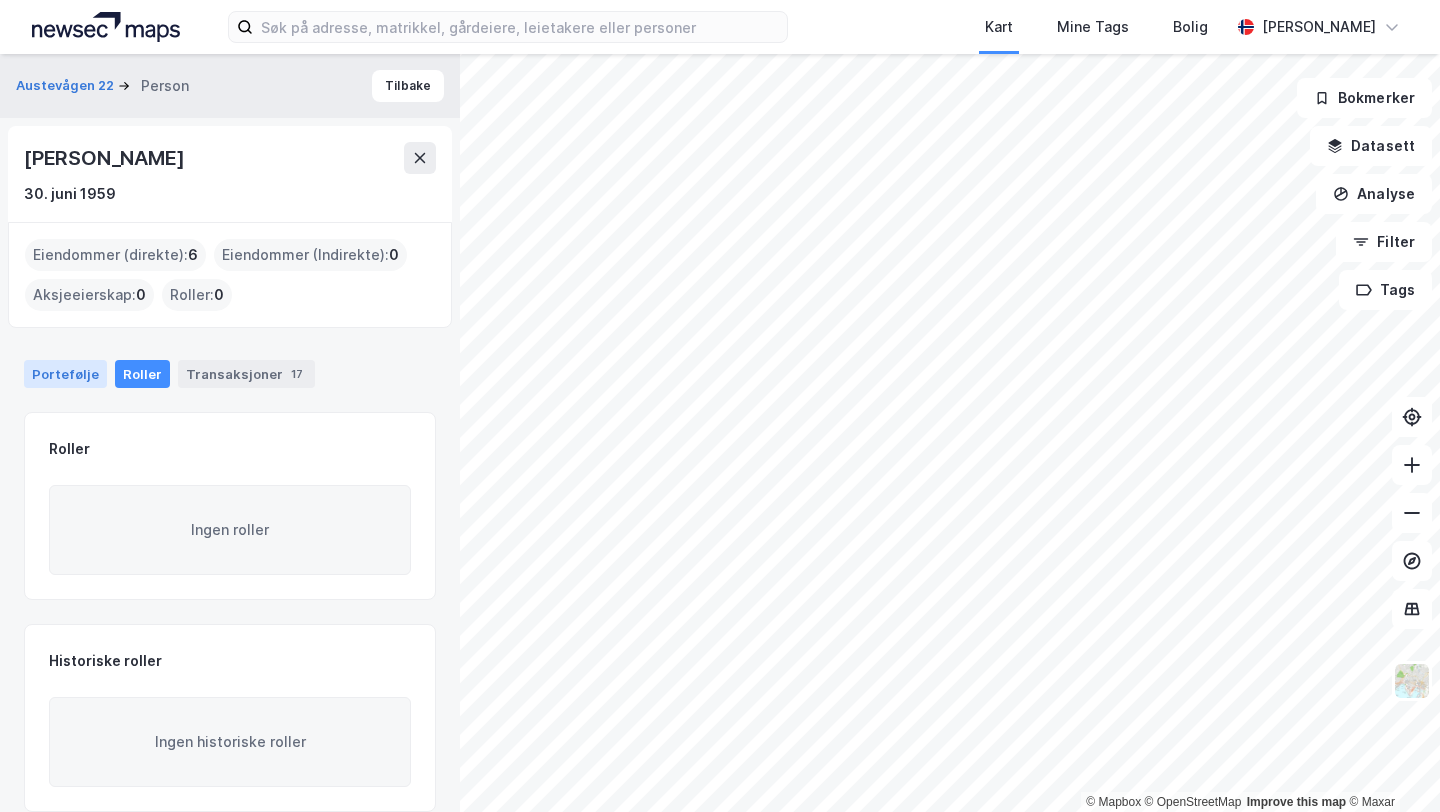 click on "Portefølje" at bounding box center [65, 374] 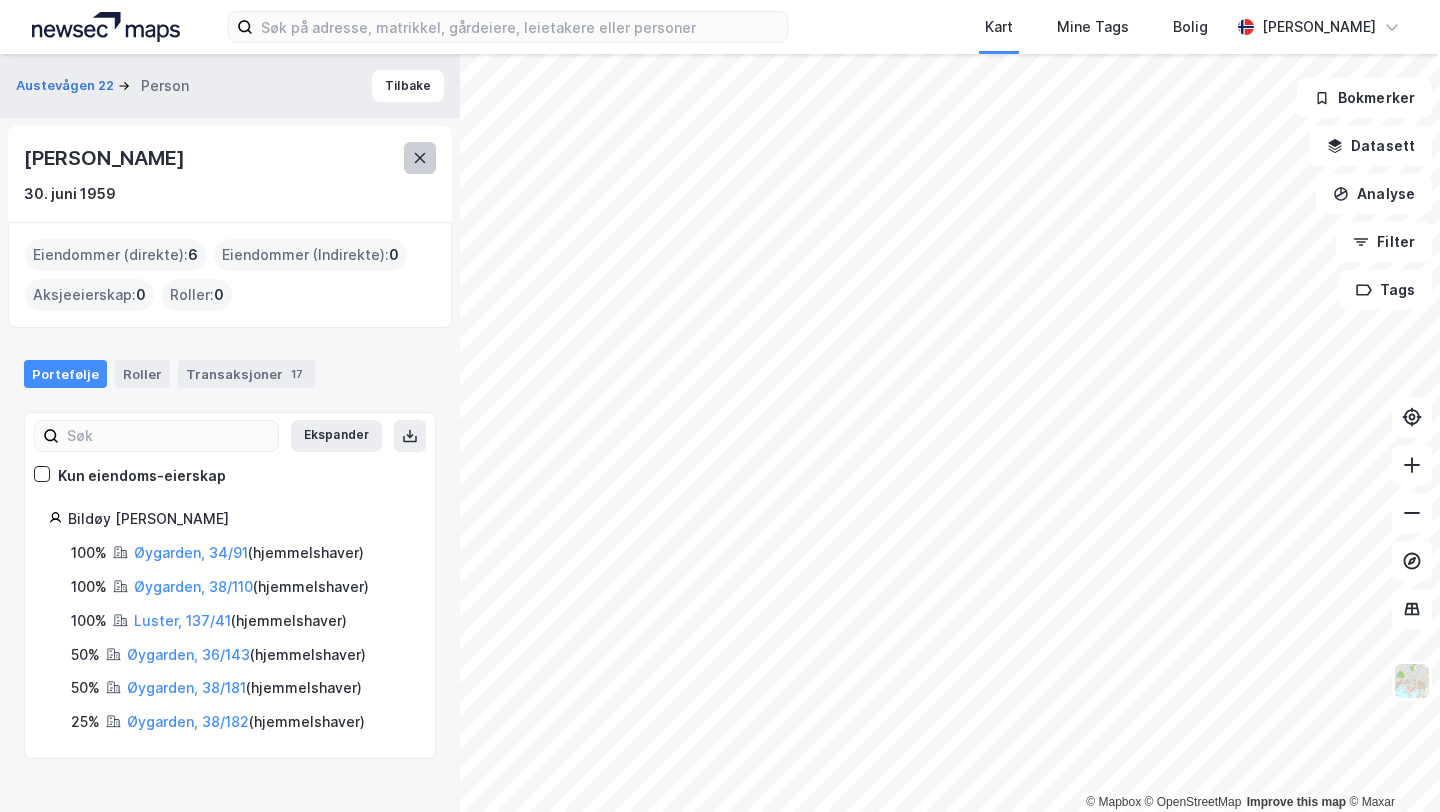 click at bounding box center (420, 158) 